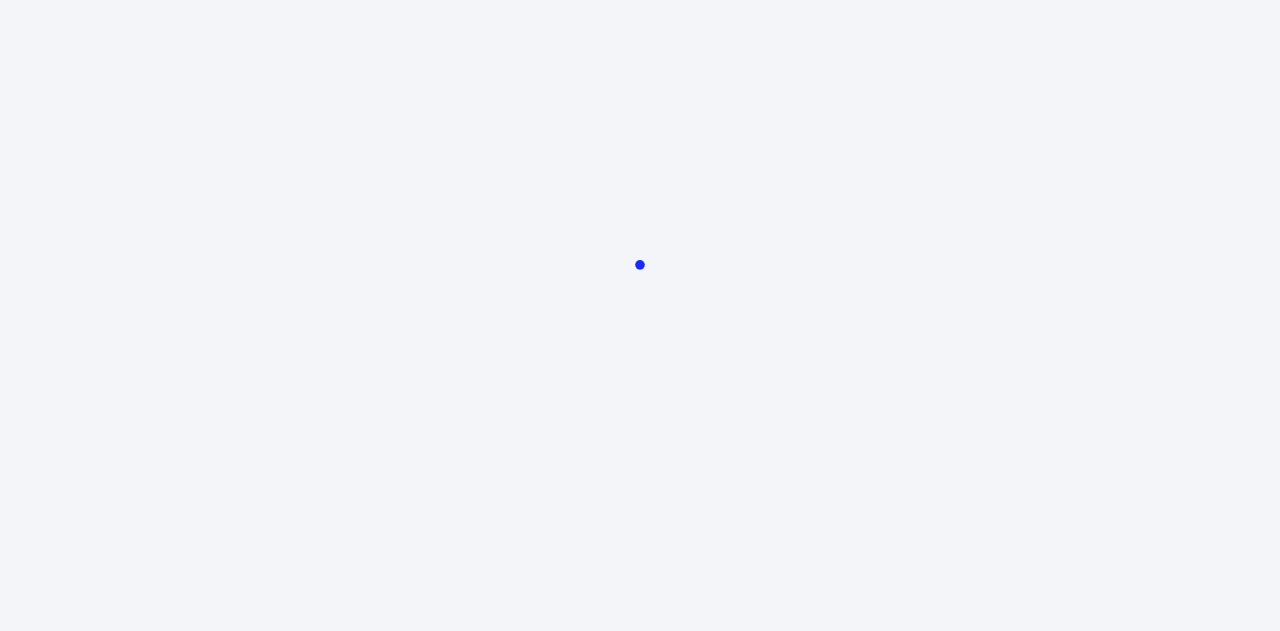scroll, scrollTop: 0, scrollLeft: 0, axis: both 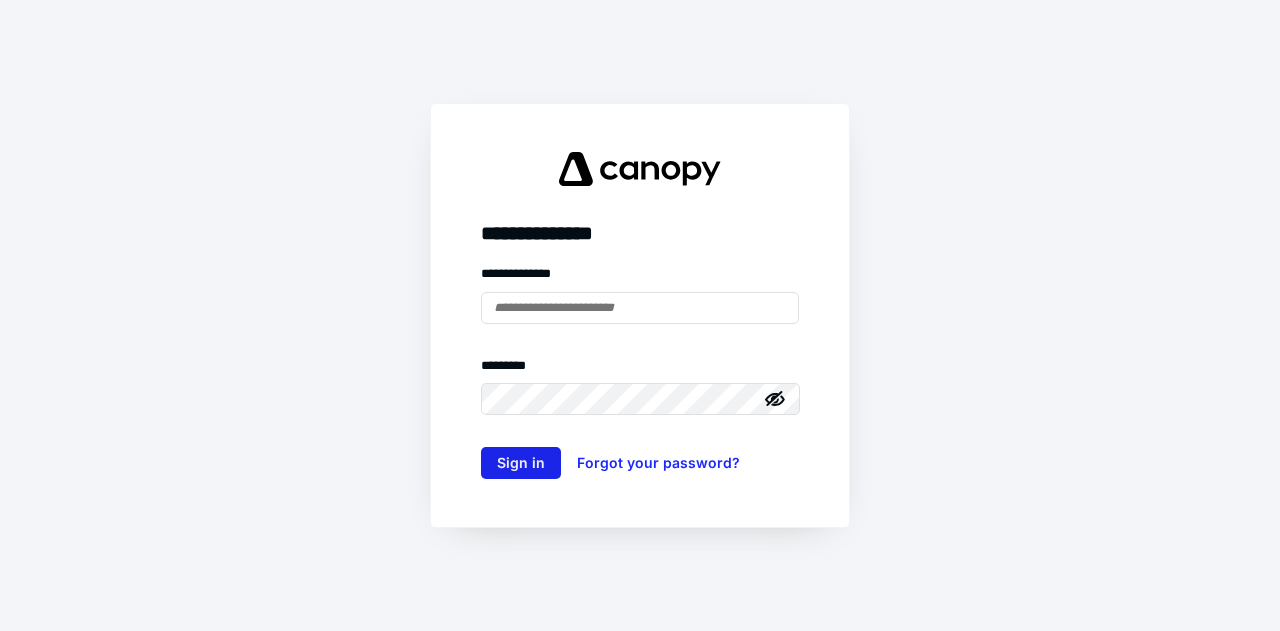 type on "**********" 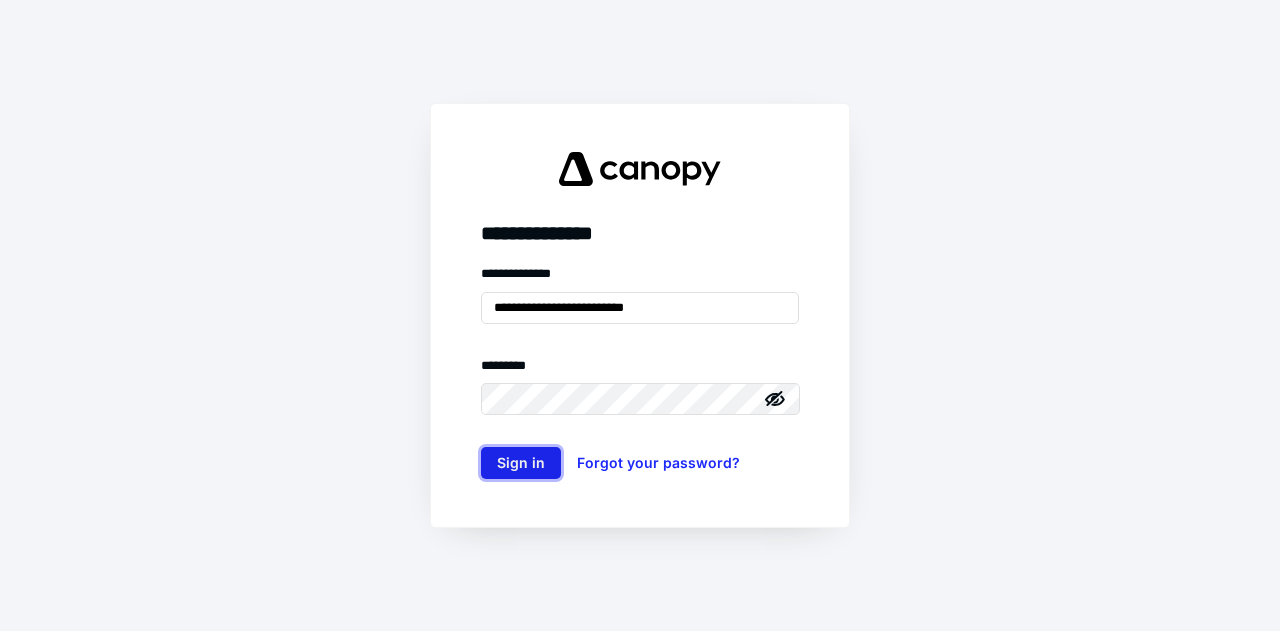 click on "Sign in" at bounding box center (521, 463) 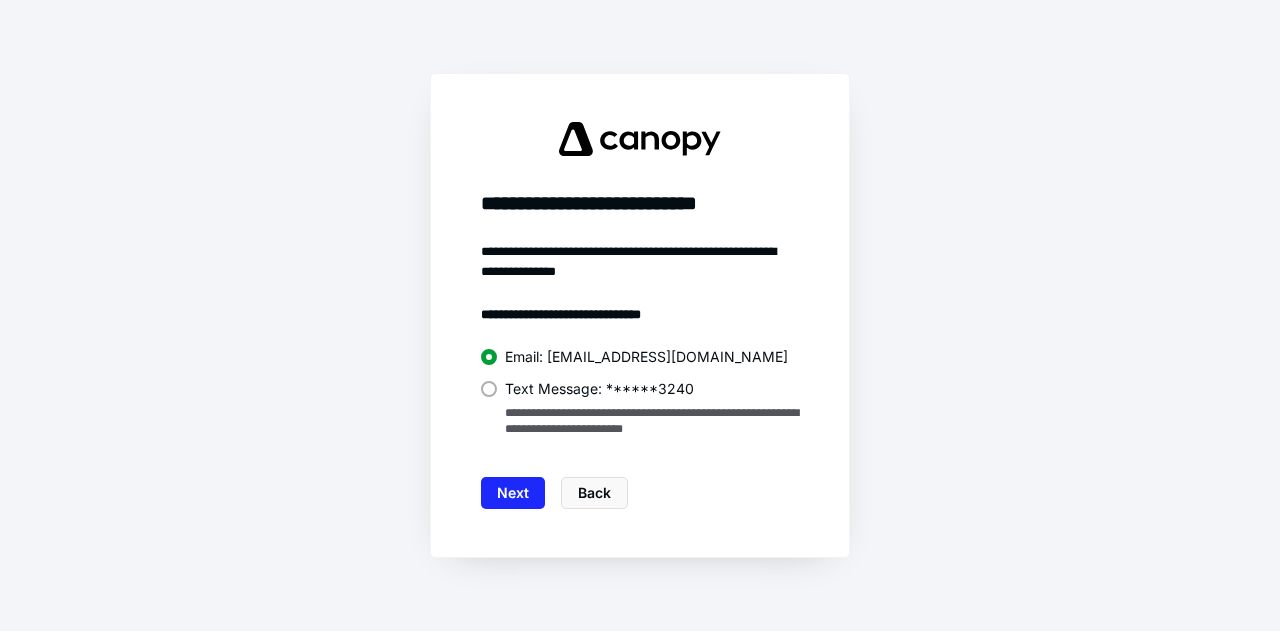 click at bounding box center (489, 389) 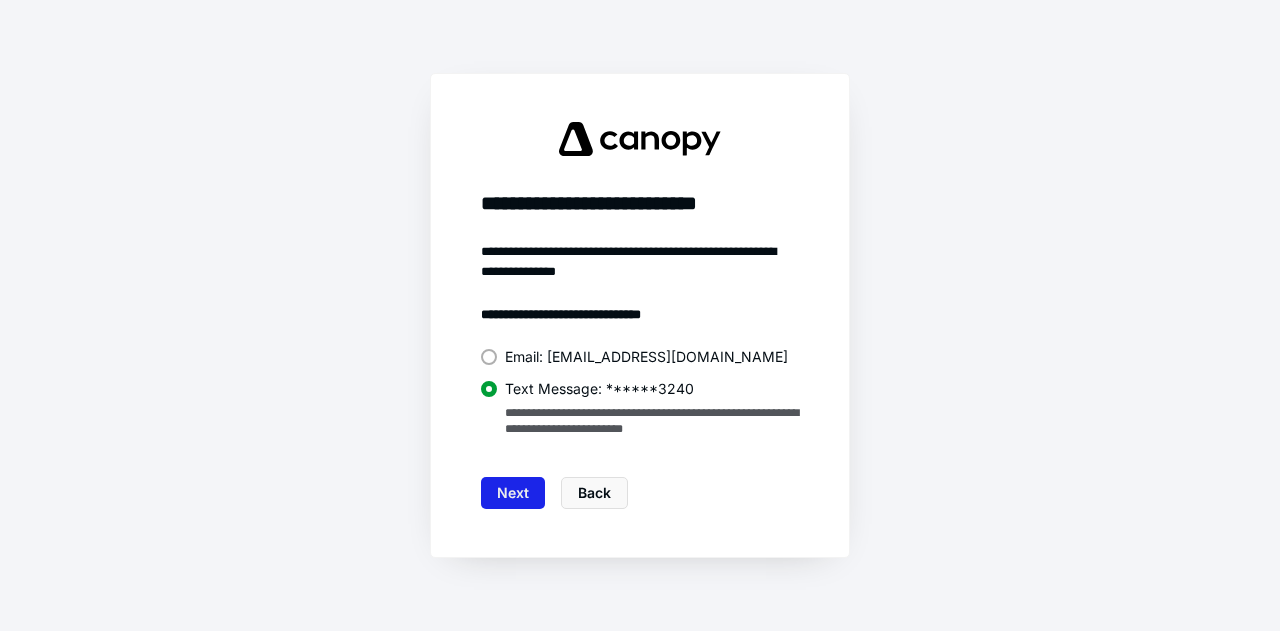 click on "Next" at bounding box center [513, 493] 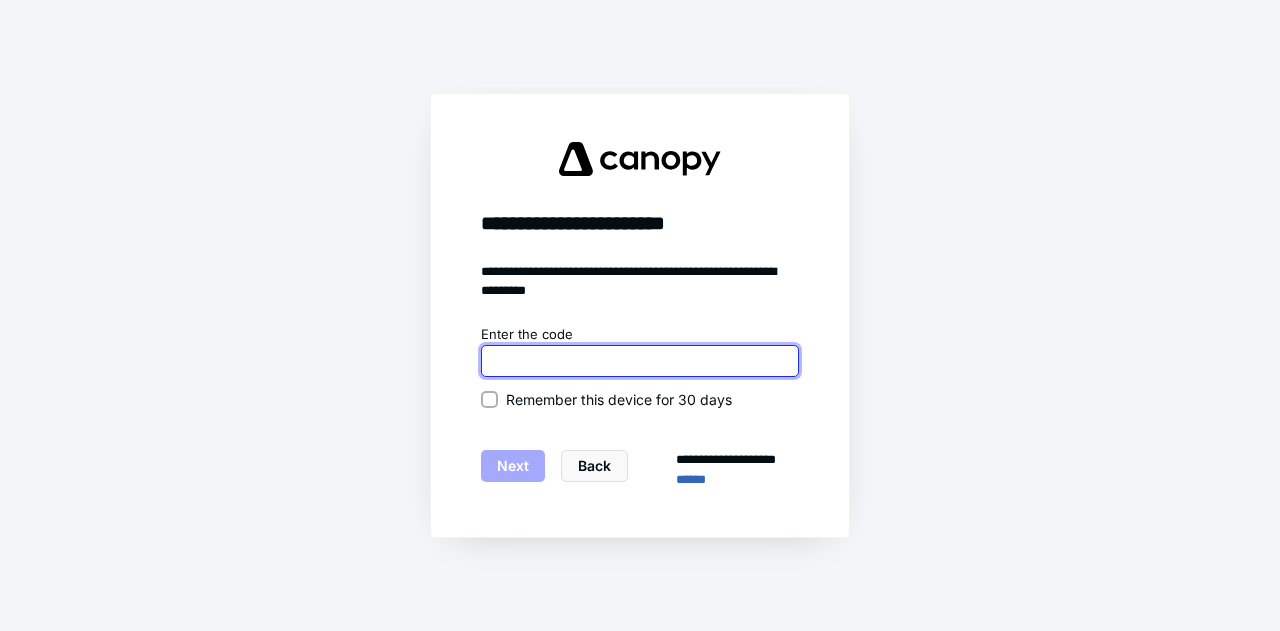 click at bounding box center (640, 361) 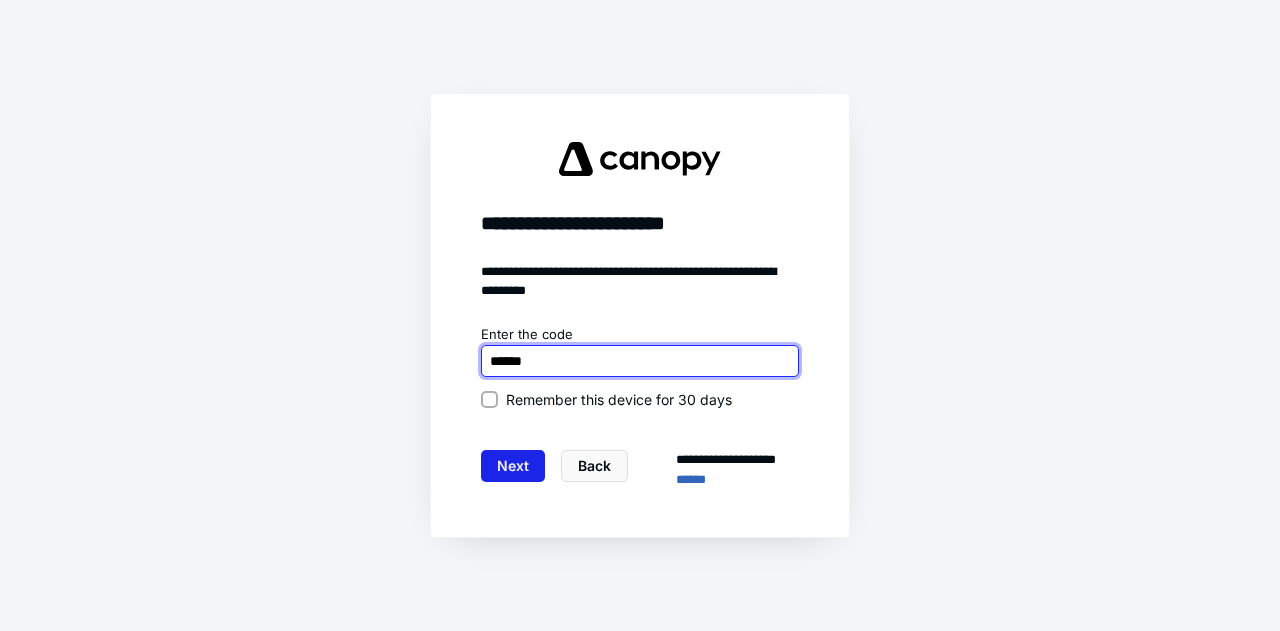 type on "******" 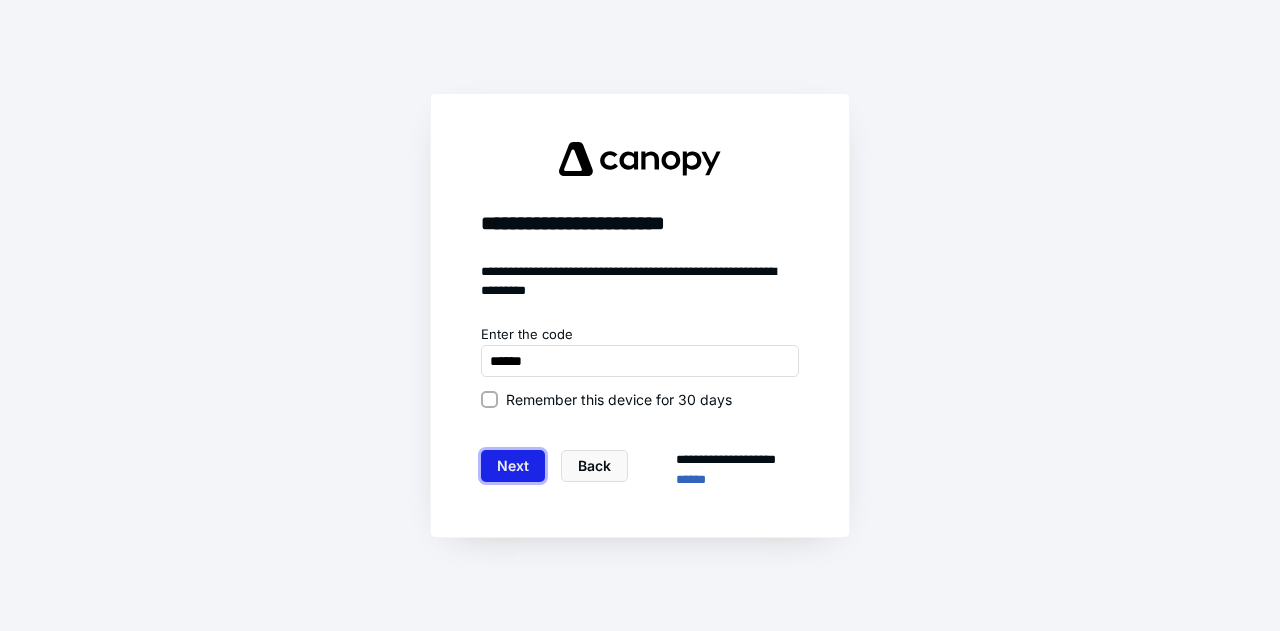 click on "Next" at bounding box center (513, 466) 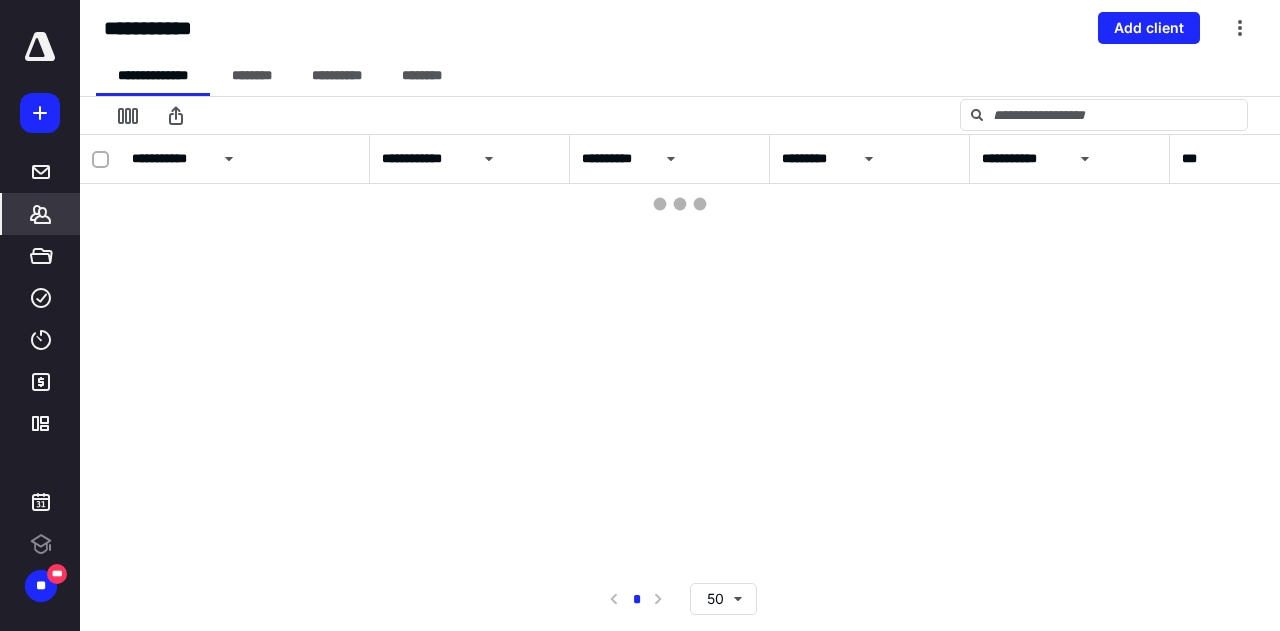 scroll, scrollTop: 0, scrollLeft: 0, axis: both 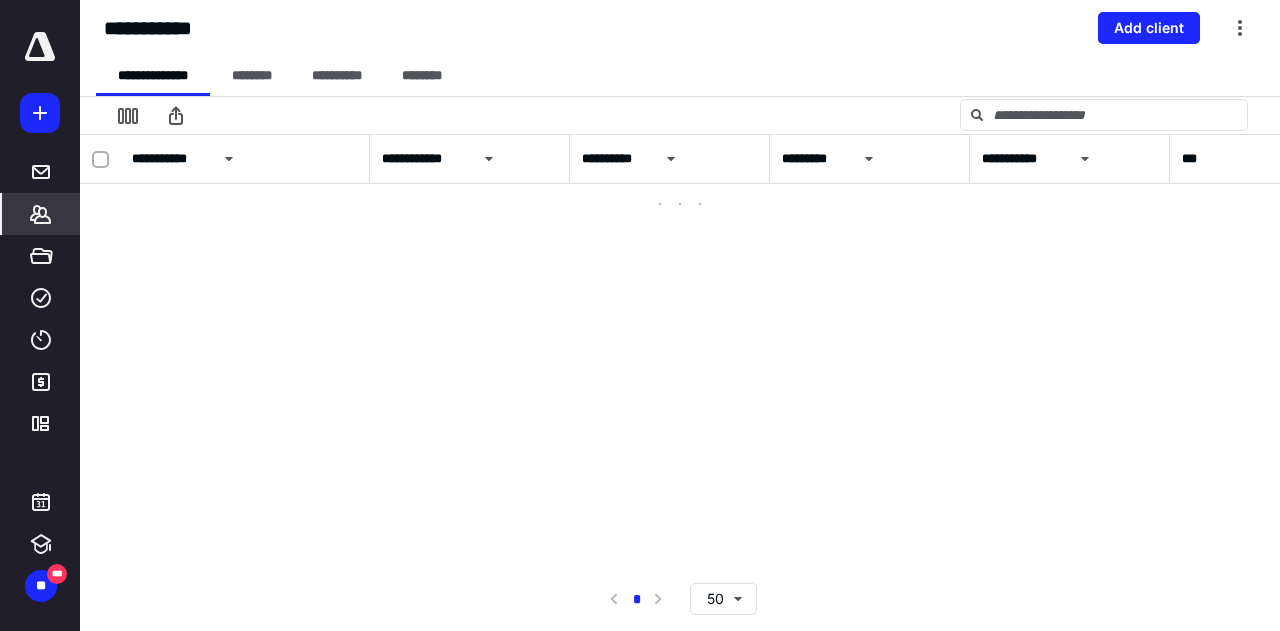 click on "*******" at bounding box center [41, 214] 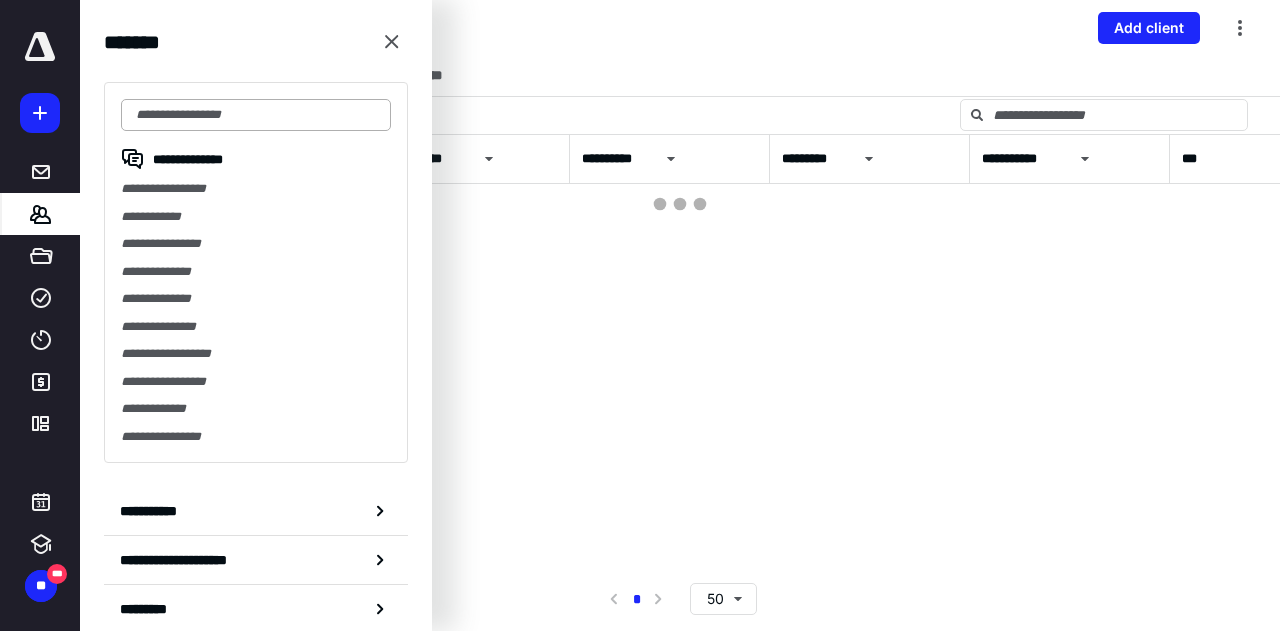 click at bounding box center [256, 115] 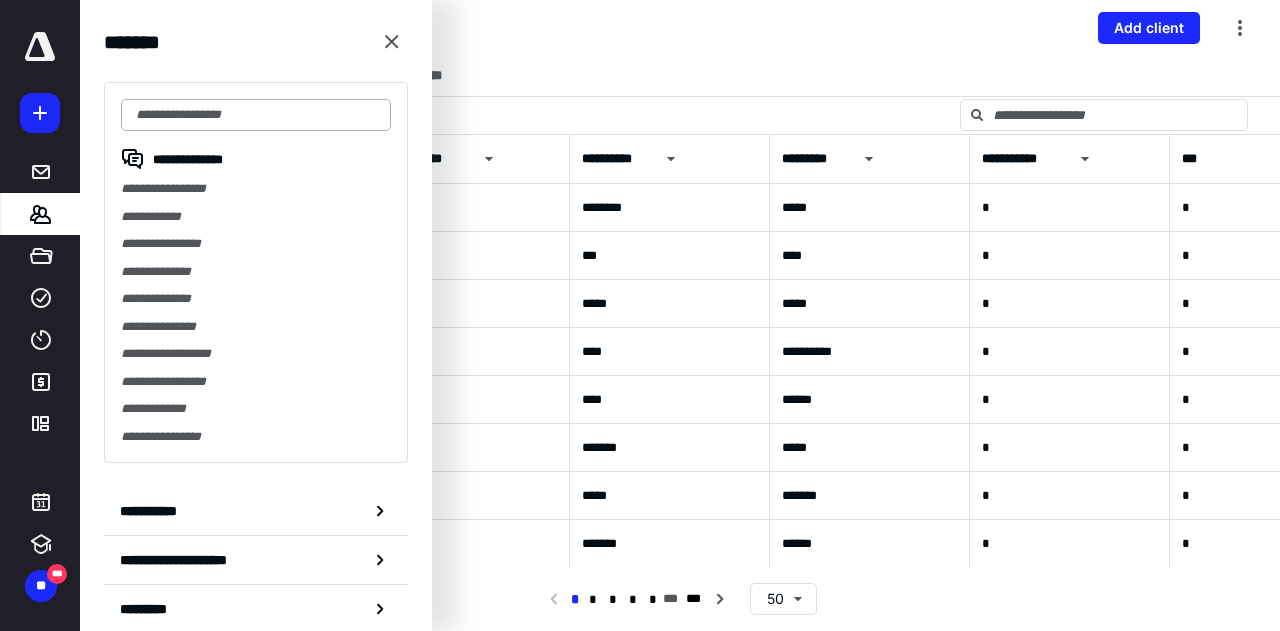 type on "*" 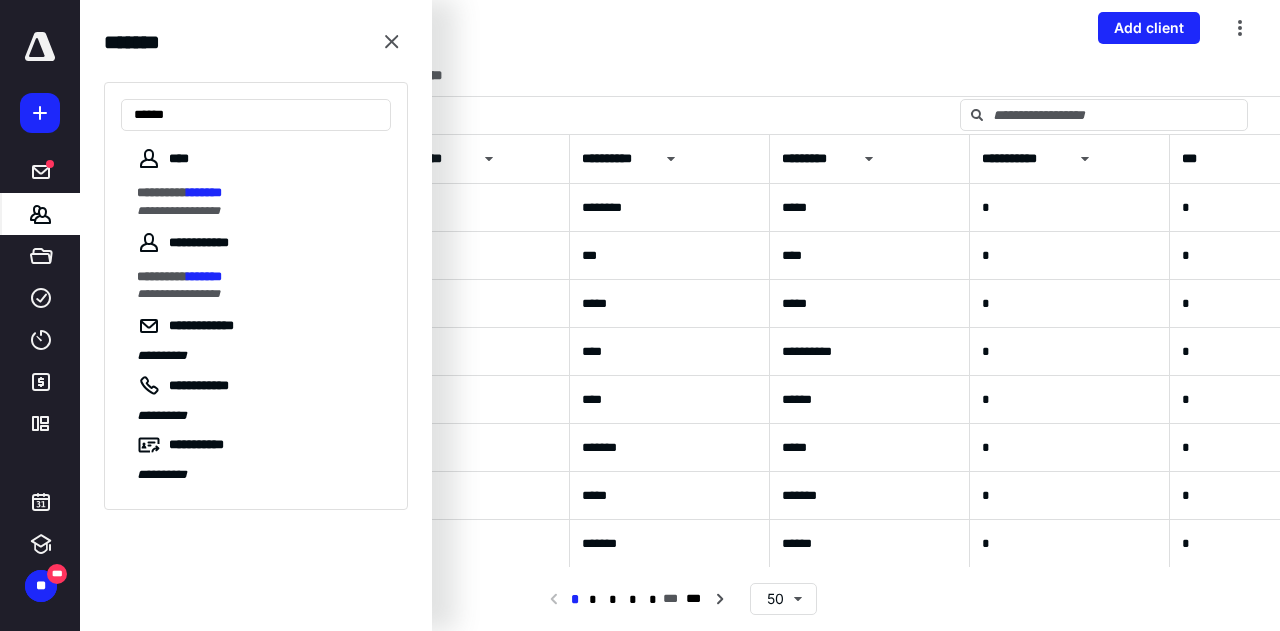 type on "******" 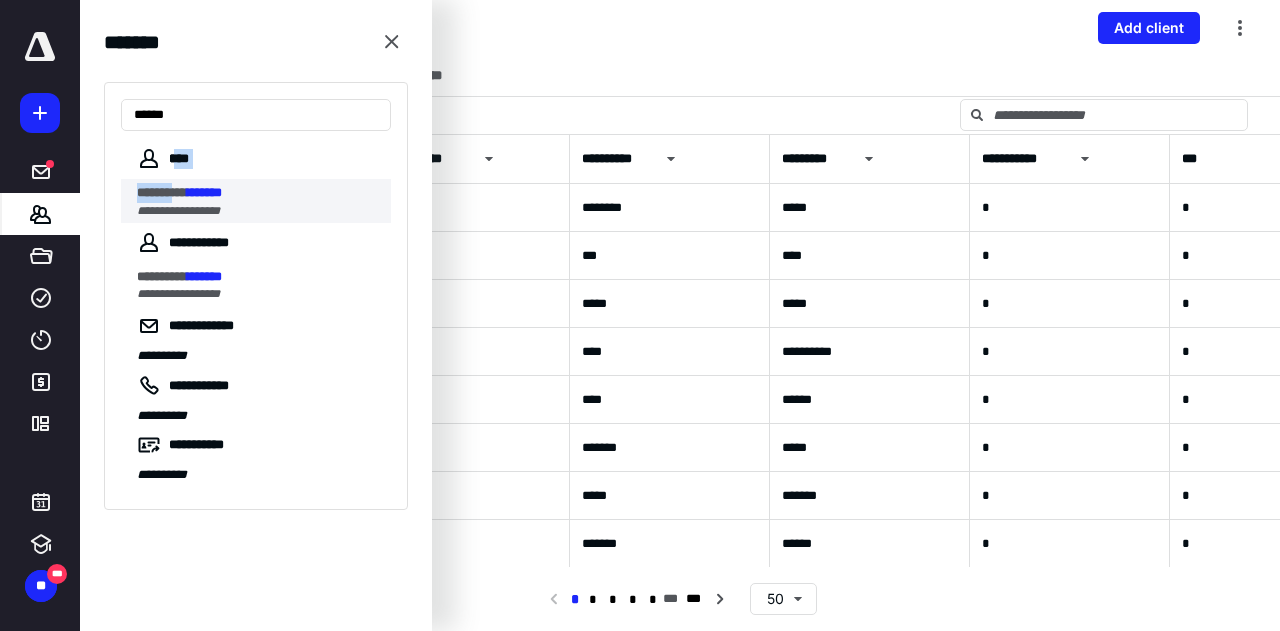 click on "**********" at bounding box center (256, 185) 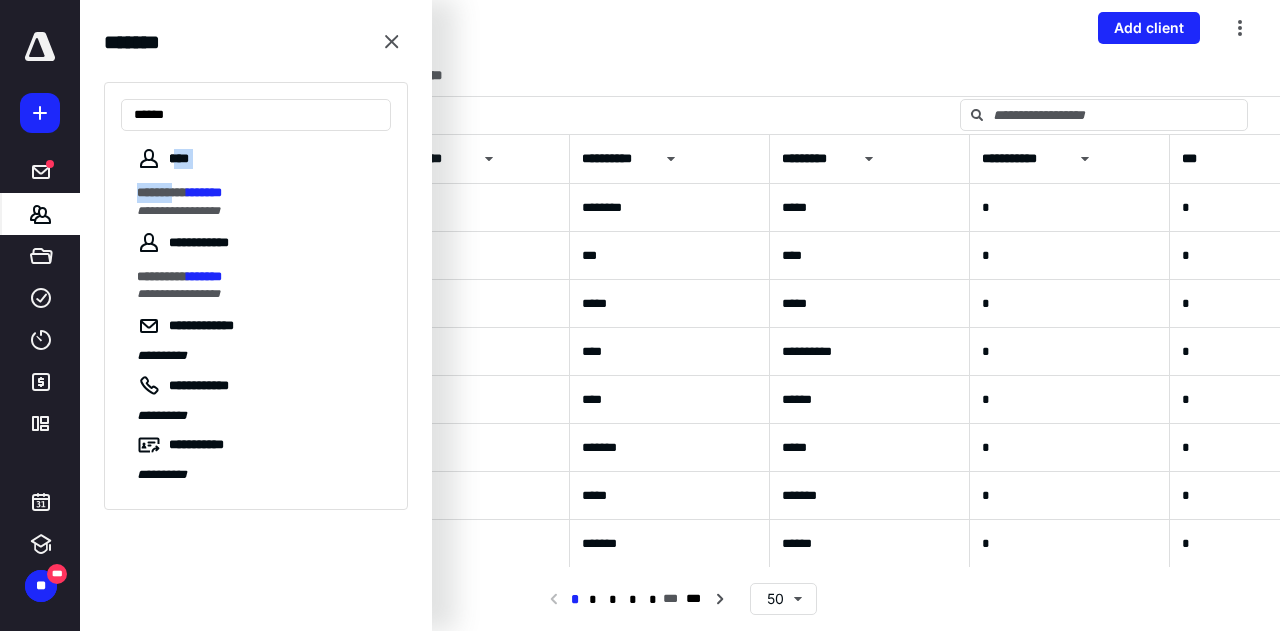 click on "*********" at bounding box center (162, 192) 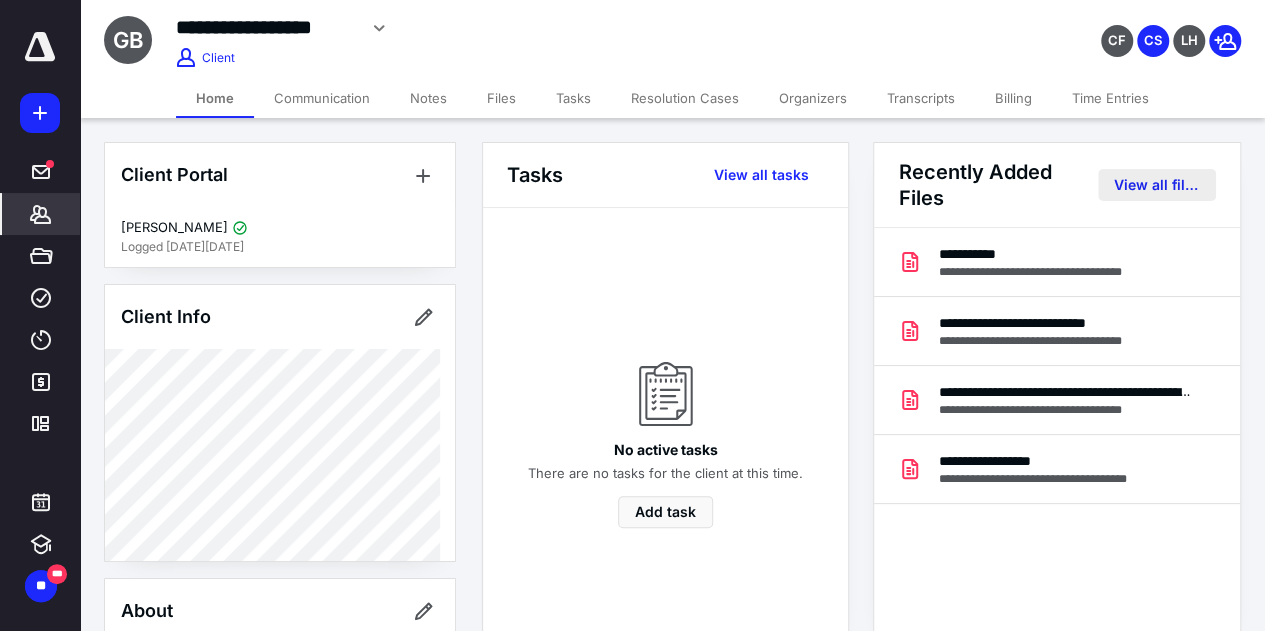 click on "View all files" at bounding box center [1157, 185] 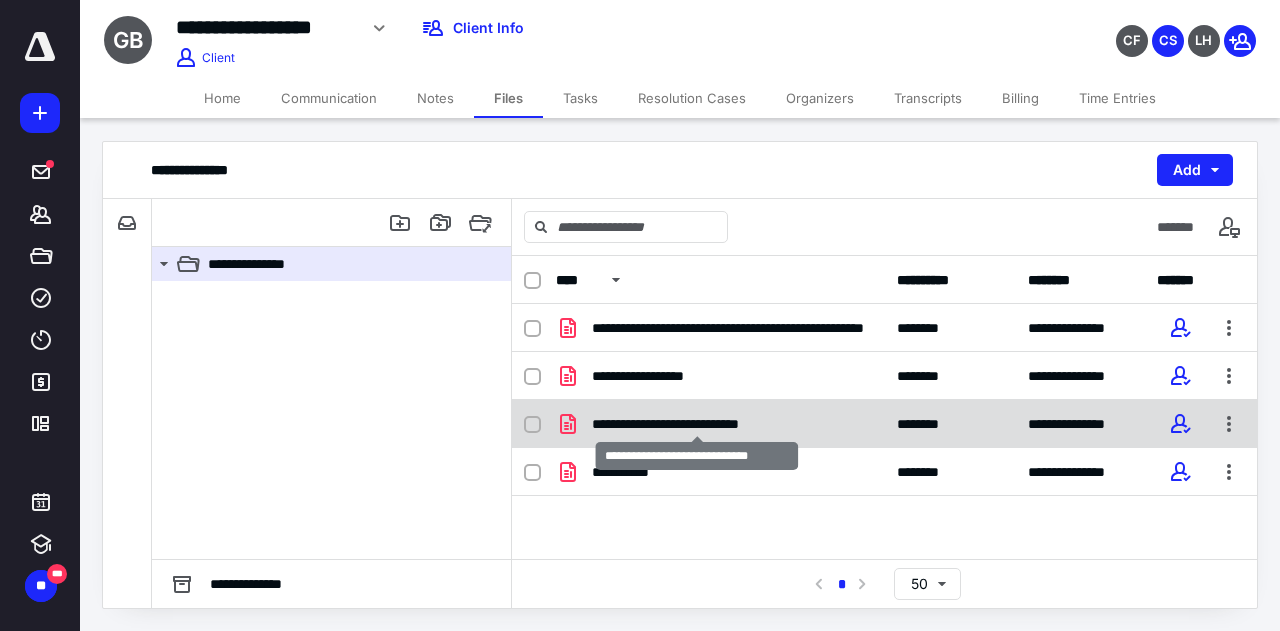 click on "**********" at bounding box center (697, 424) 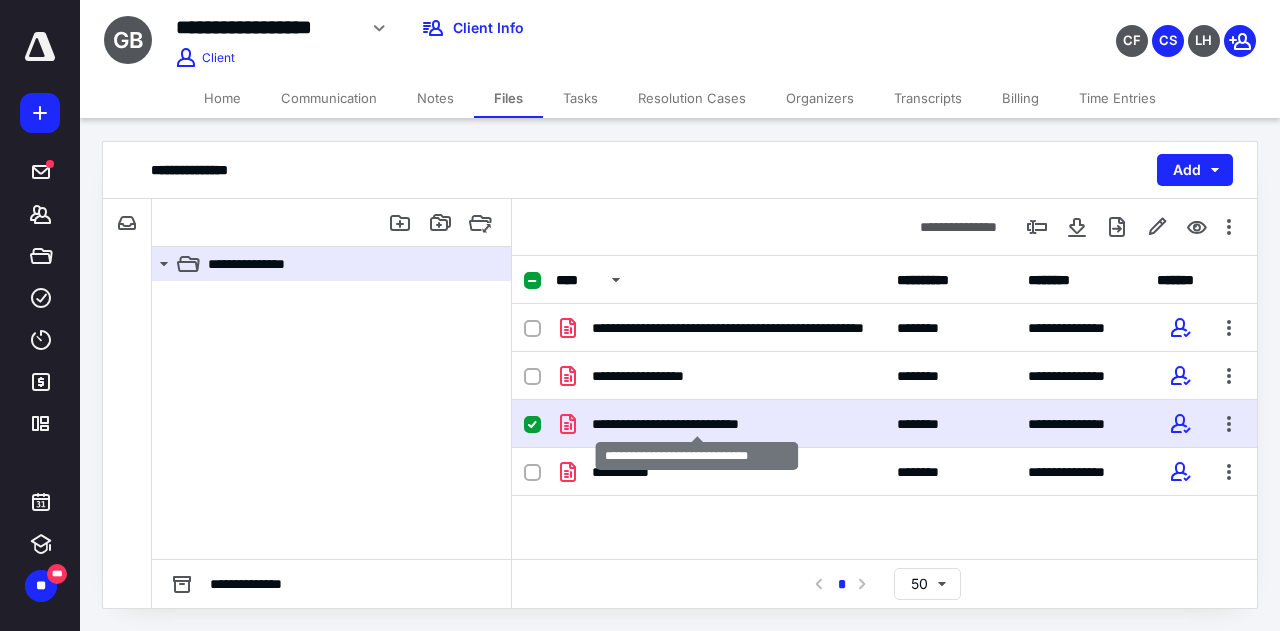 click on "**********" at bounding box center (697, 424) 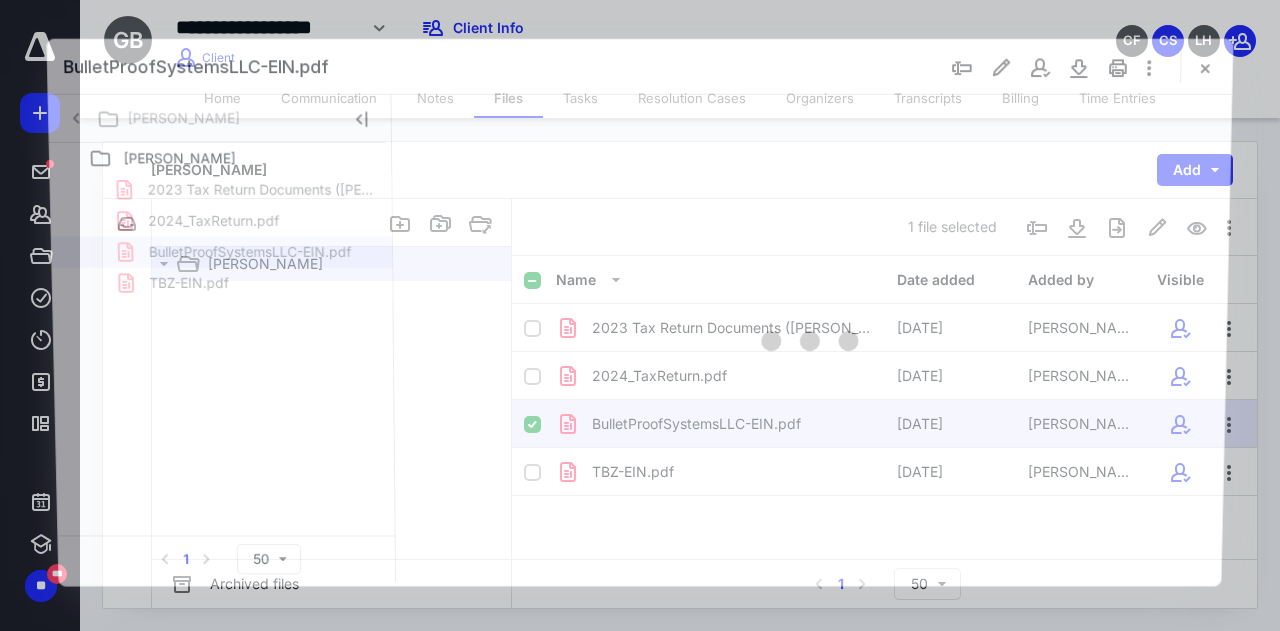 scroll, scrollTop: 0, scrollLeft: 0, axis: both 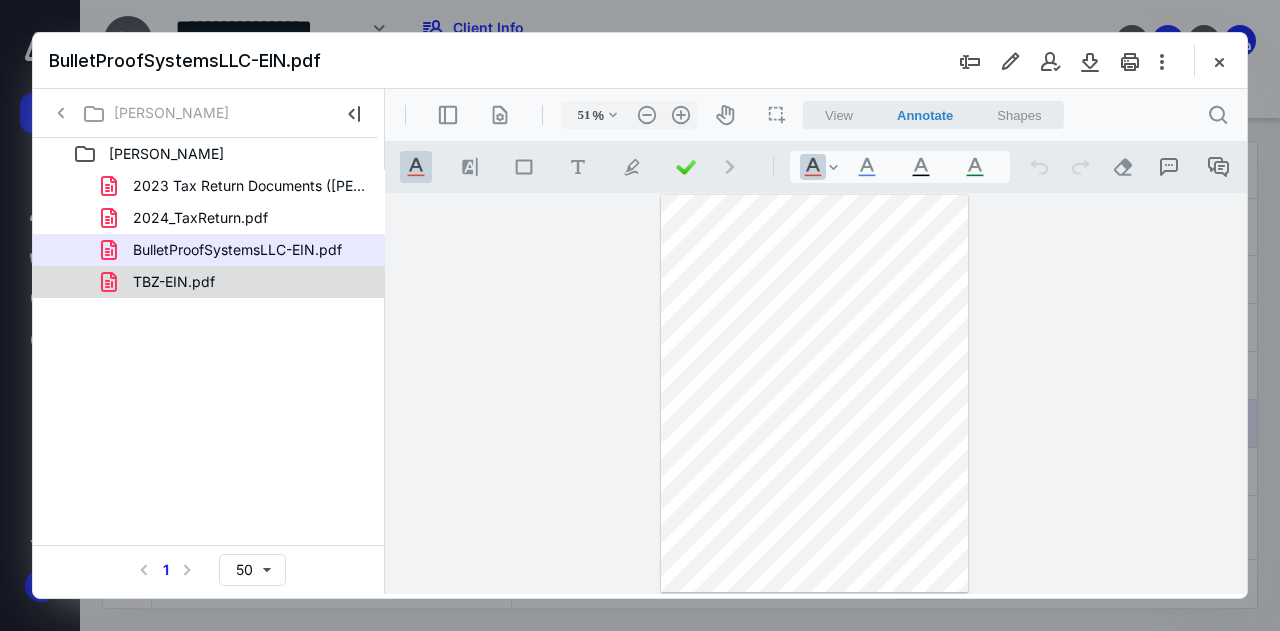 click on "TBZ-EIN.pdf" at bounding box center (162, 282) 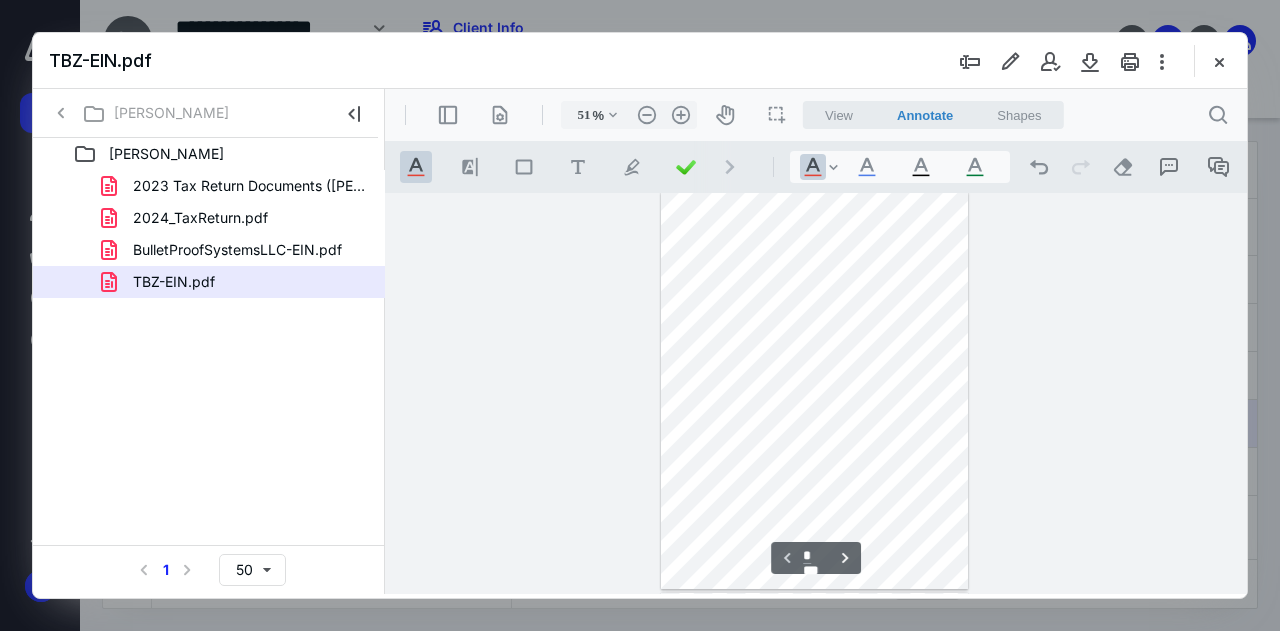 scroll, scrollTop: 0, scrollLeft: 0, axis: both 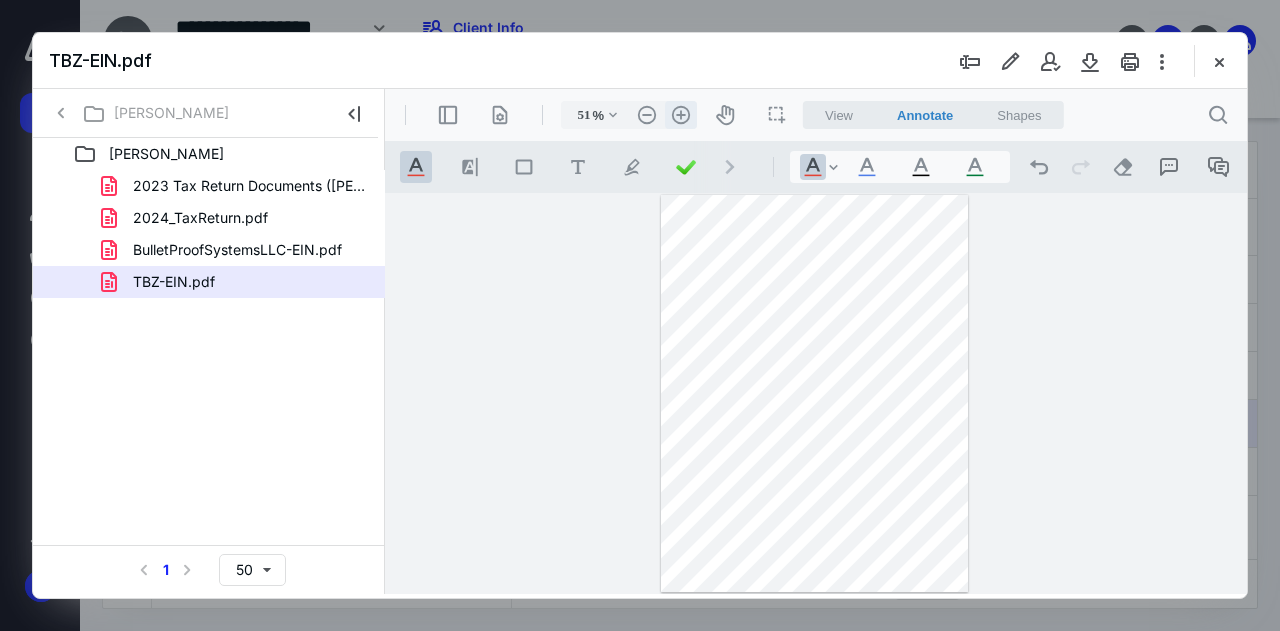 click on ".cls-1{fill:#abb0c4;} icon - header - zoom - in - line" at bounding box center [681, 115] 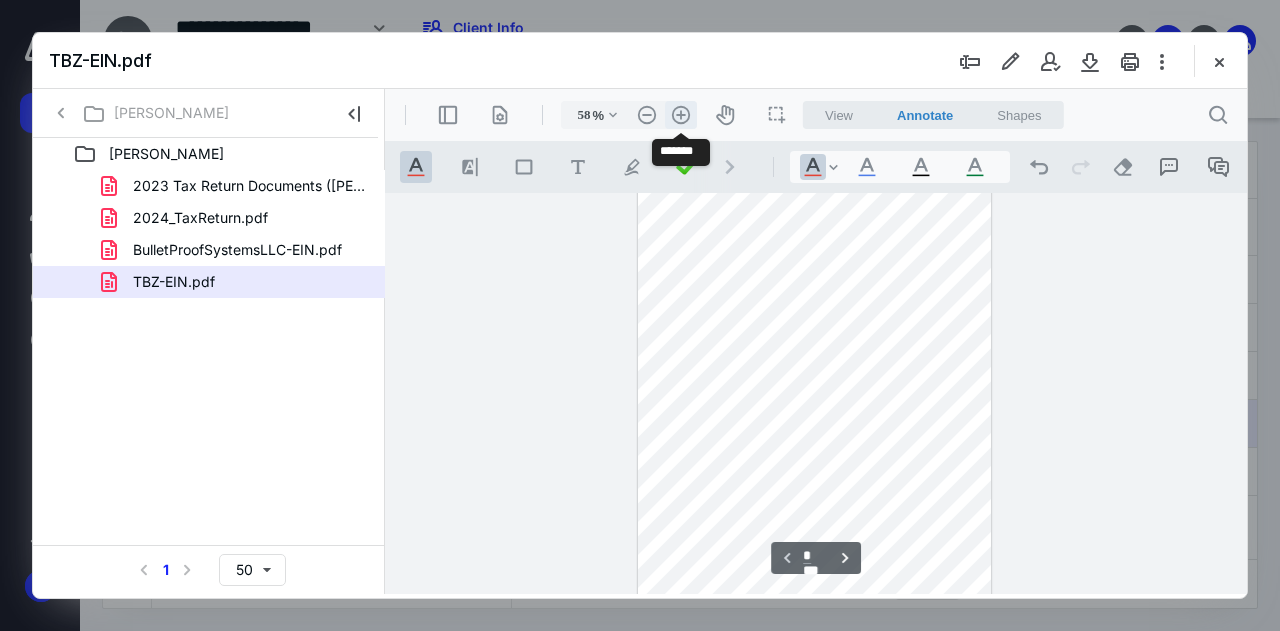click on ".cls-1{fill:#abb0c4;} icon - header - zoom - in - line" at bounding box center [681, 115] 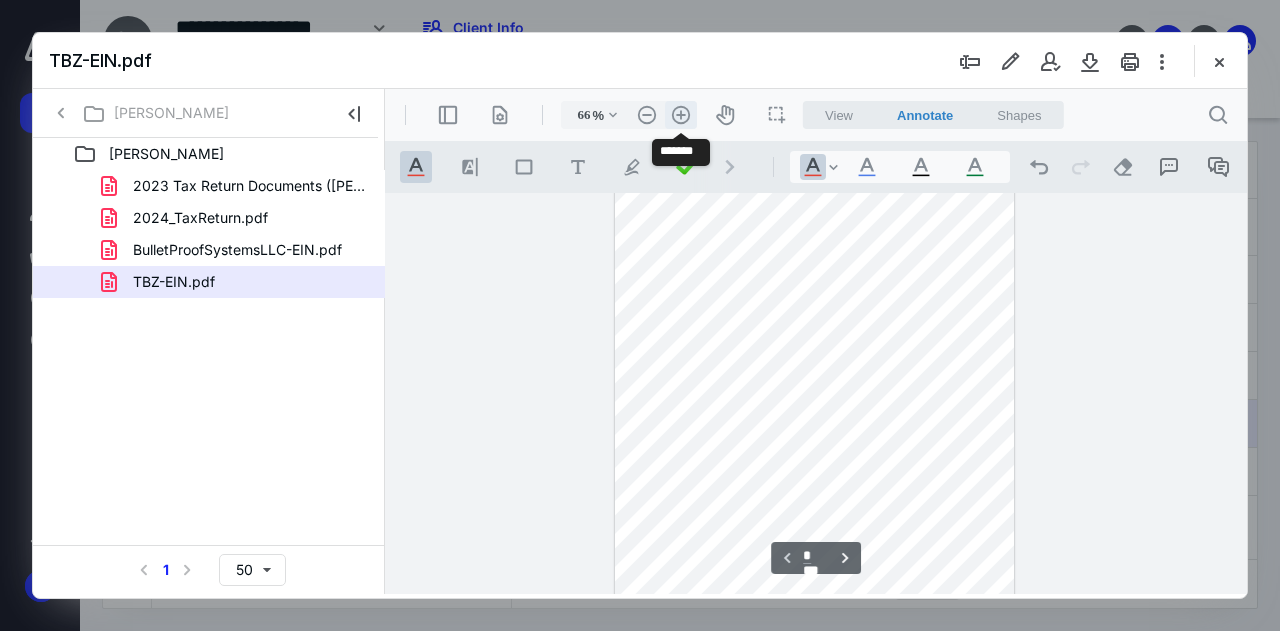 click on ".cls-1{fill:#abb0c4;} icon - header - zoom - in - line" at bounding box center (681, 115) 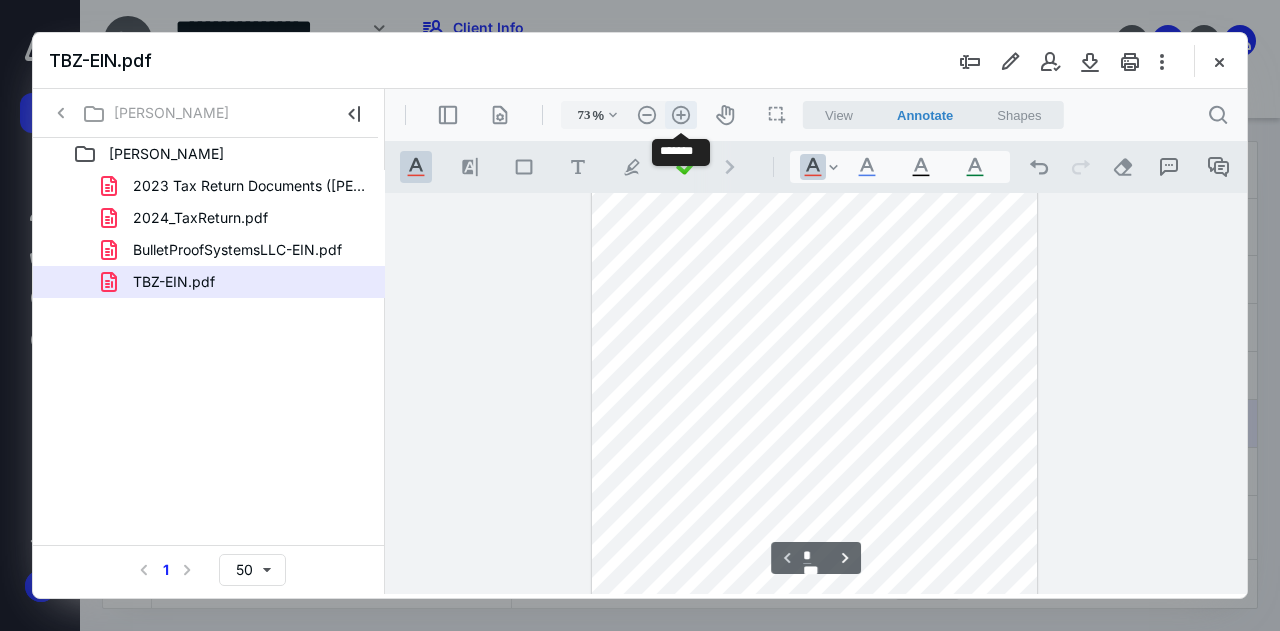 click on ".cls-1{fill:#abb0c4;} icon - header - zoom - in - line" at bounding box center [681, 115] 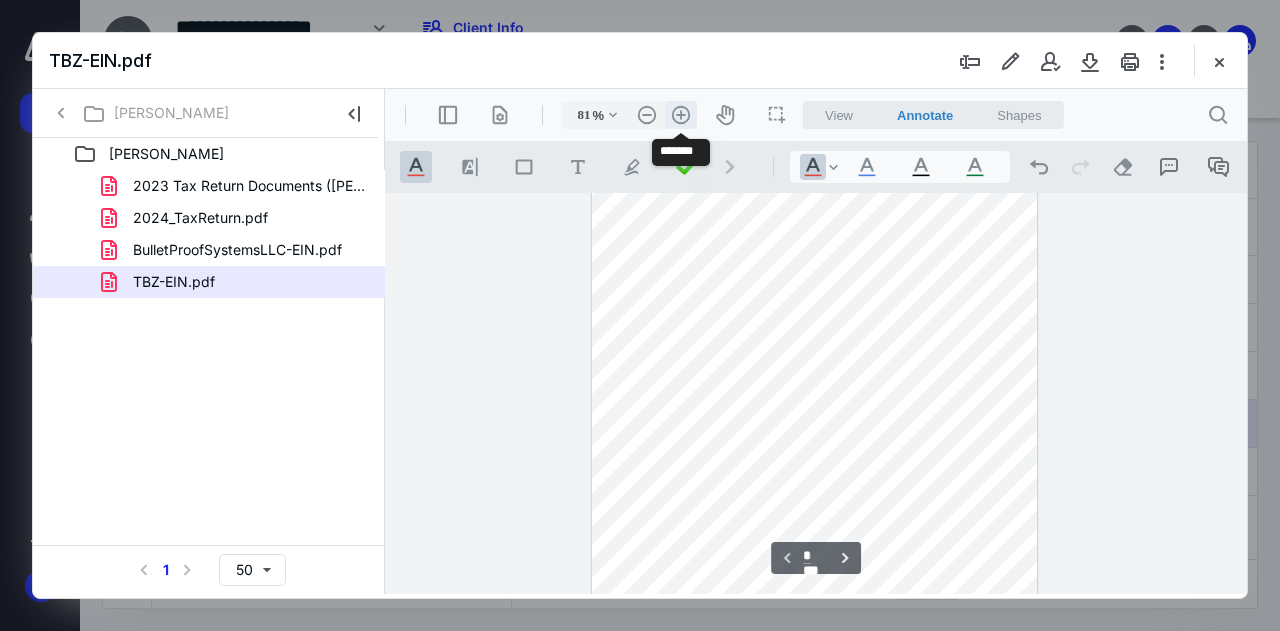 scroll, scrollTop: 88, scrollLeft: 0, axis: vertical 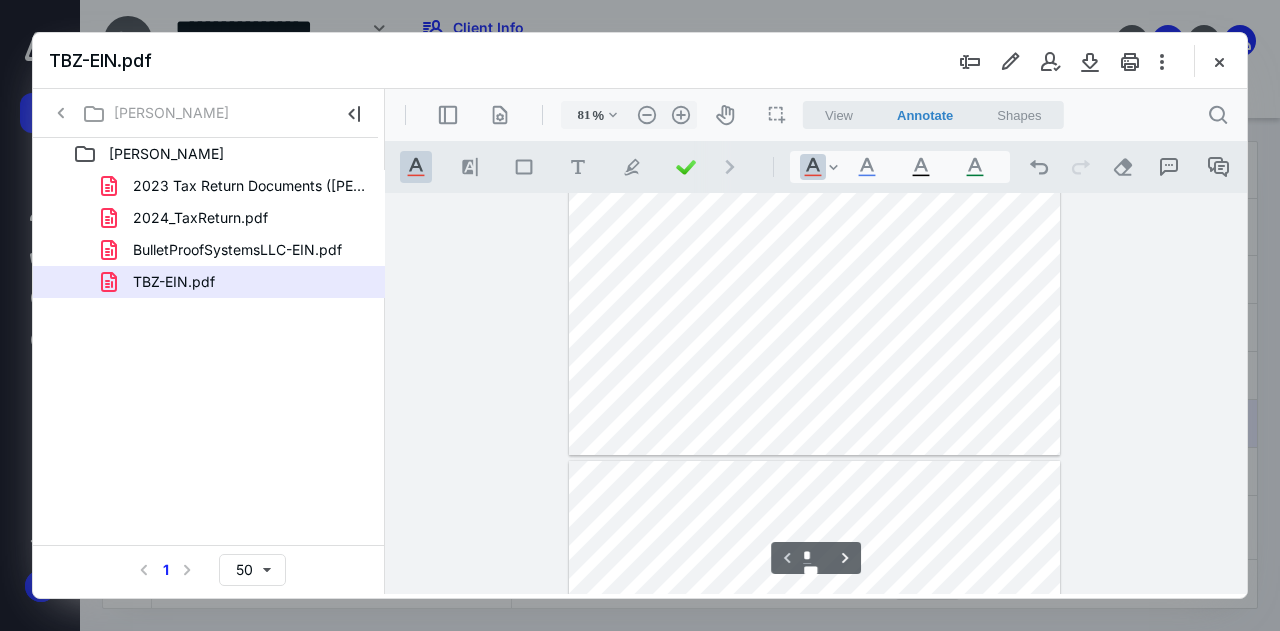 type on "*" 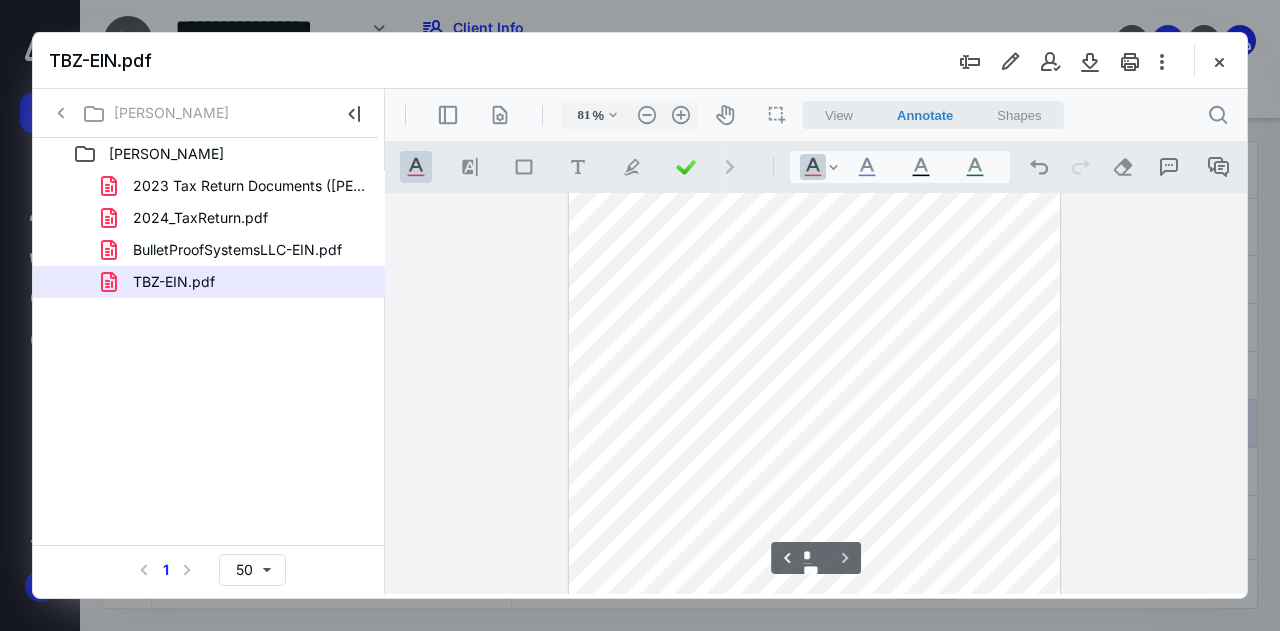 scroll, scrollTop: 688, scrollLeft: 0, axis: vertical 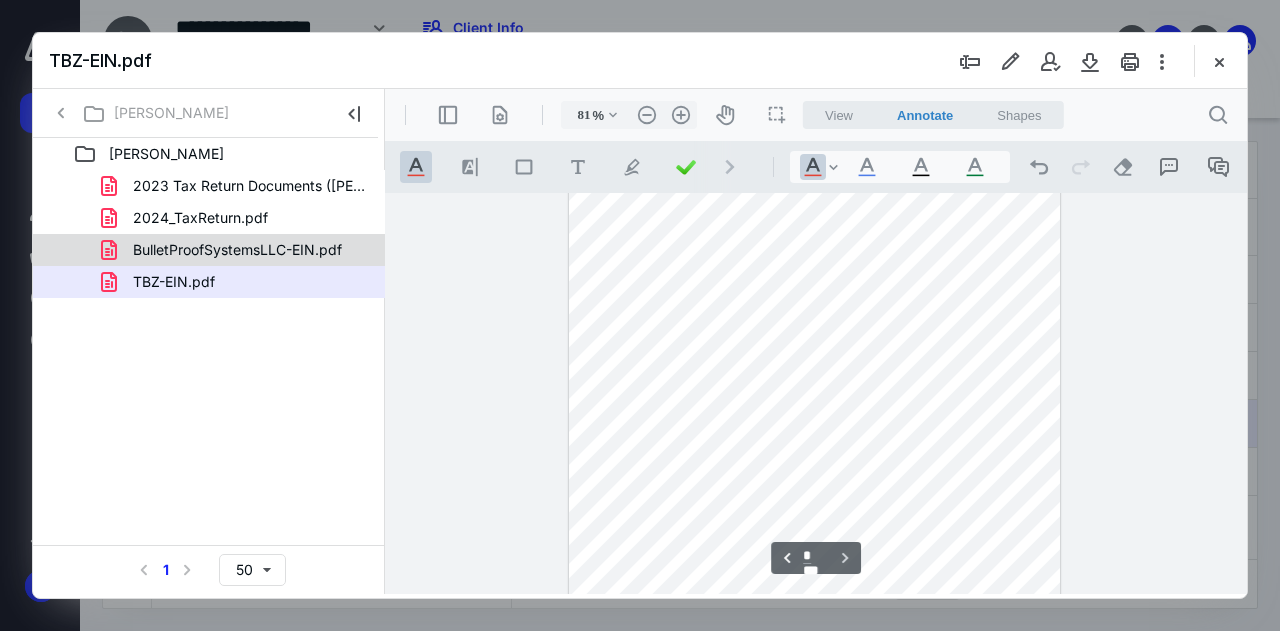 click on "BulletProofSystemsLLC-EIN.pdf" at bounding box center [225, 250] 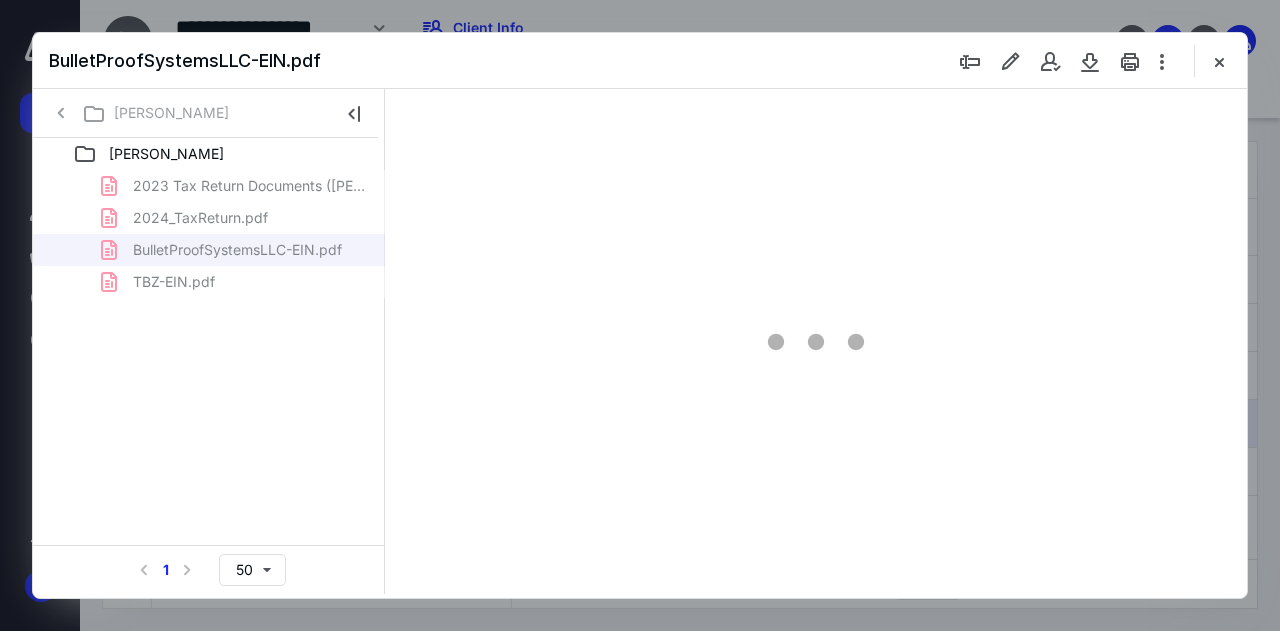 scroll, scrollTop: 106, scrollLeft: 0, axis: vertical 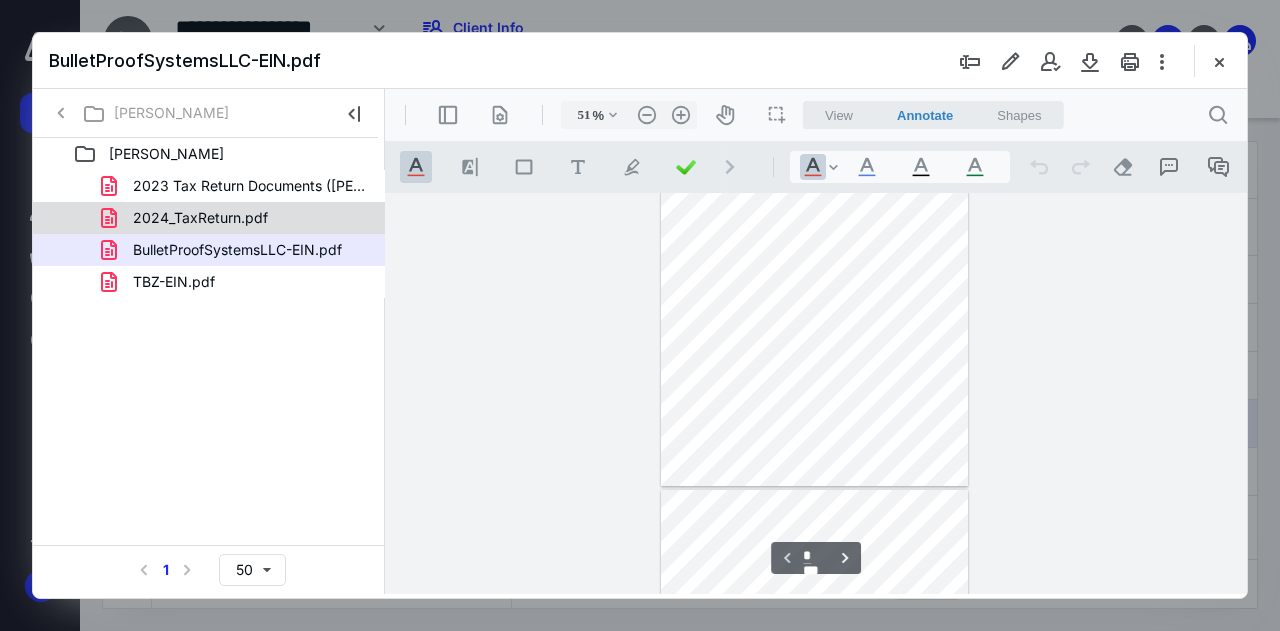 click on "2024_TaxReturn.pdf" at bounding box center [209, 218] 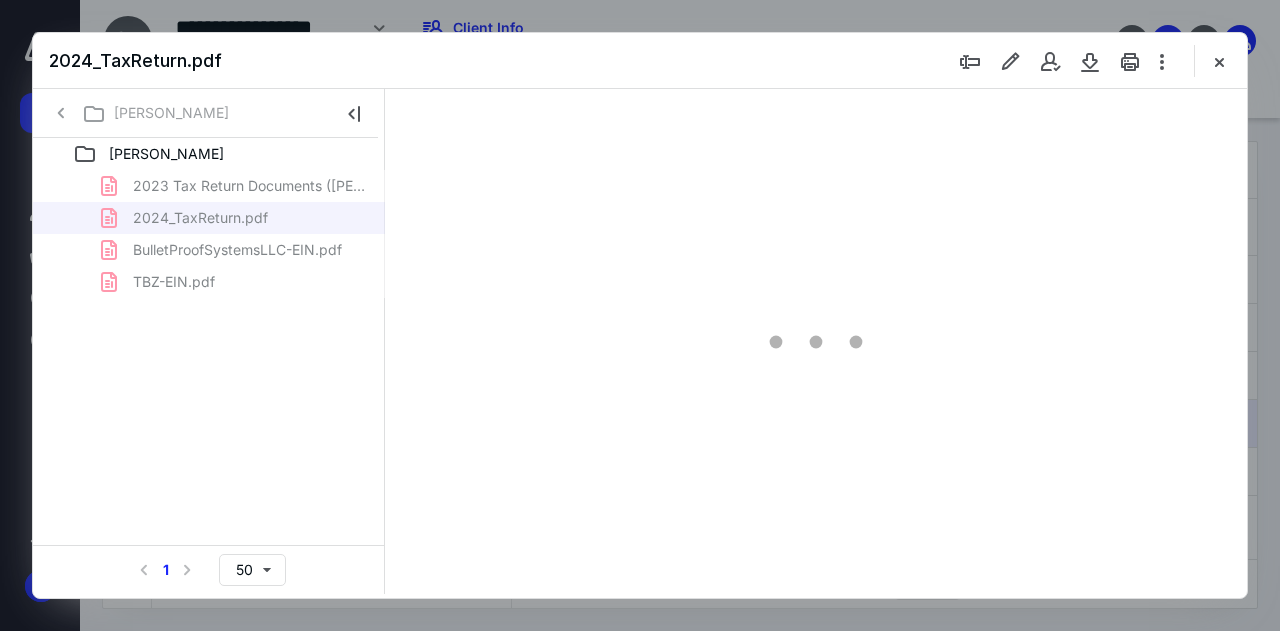 type on "51" 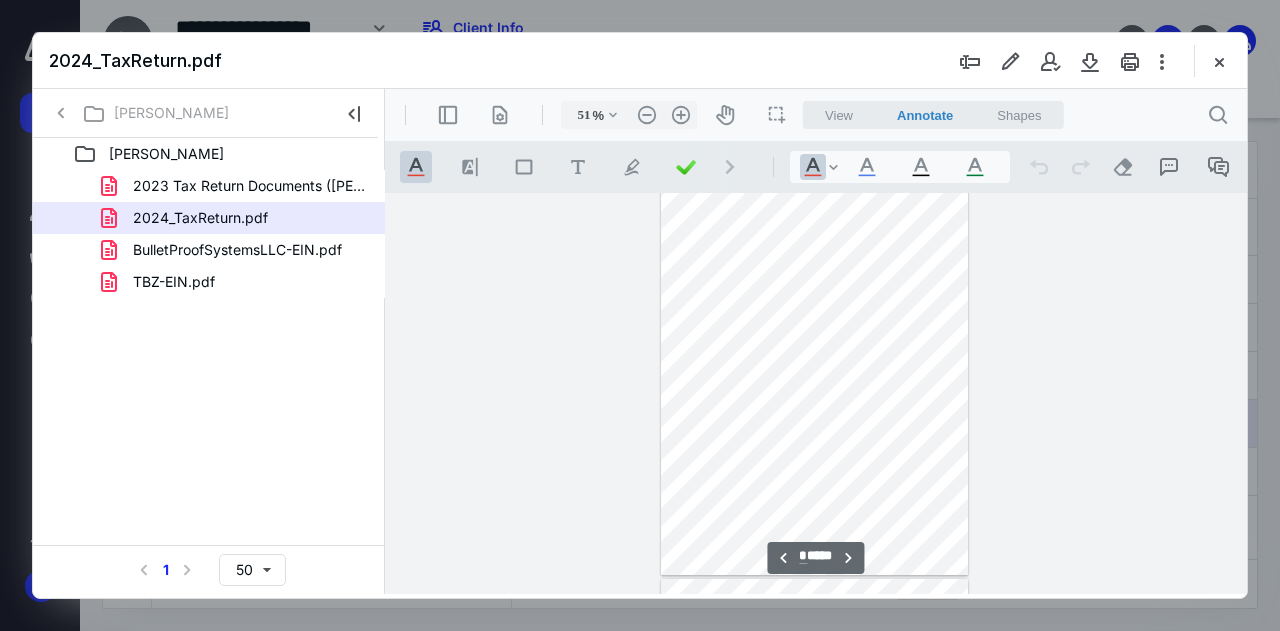 type on "*" 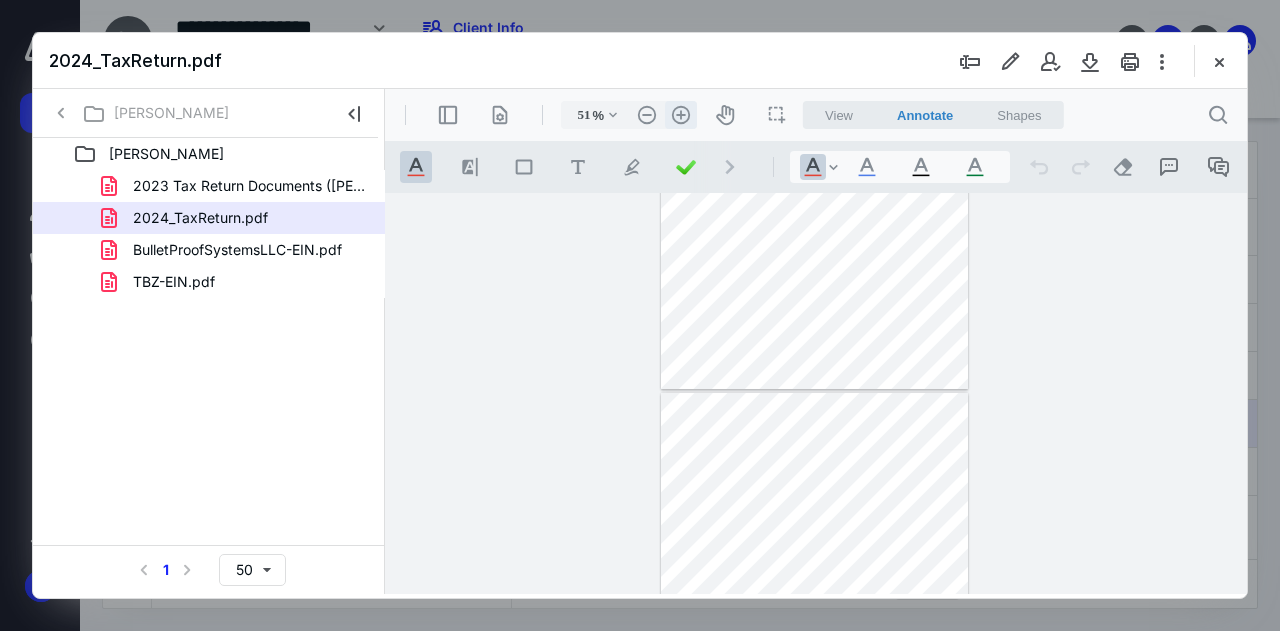 click on ".cls-1{fill:#abb0c4;} icon - header - zoom - in - line" at bounding box center (681, 115) 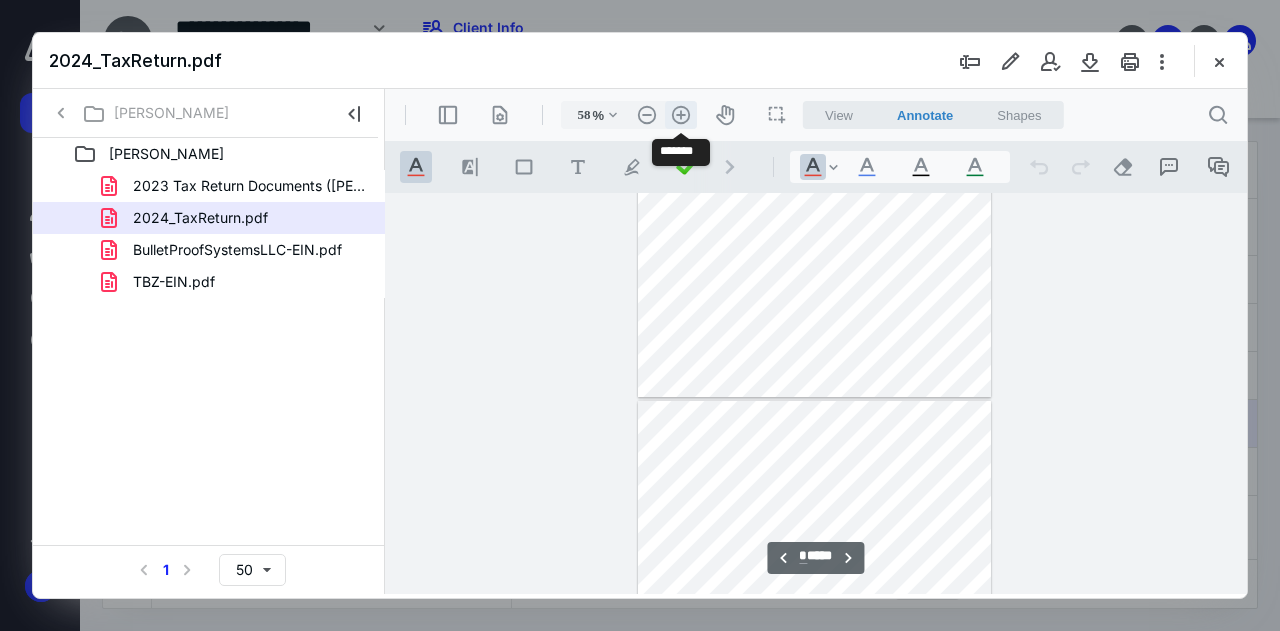 click on ".cls-1{fill:#abb0c4;} icon - header - zoom - in - line" at bounding box center (681, 115) 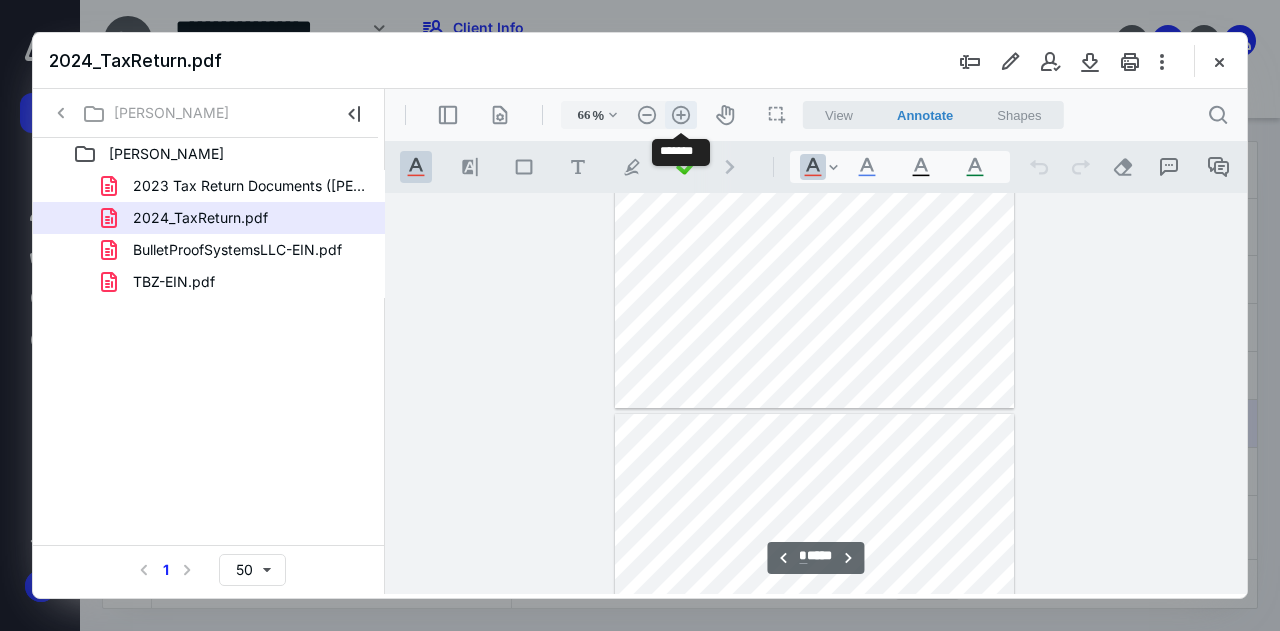 click on ".cls-1{fill:#abb0c4;} icon - header - zoom - in - line" at bounding box center (681, 115) 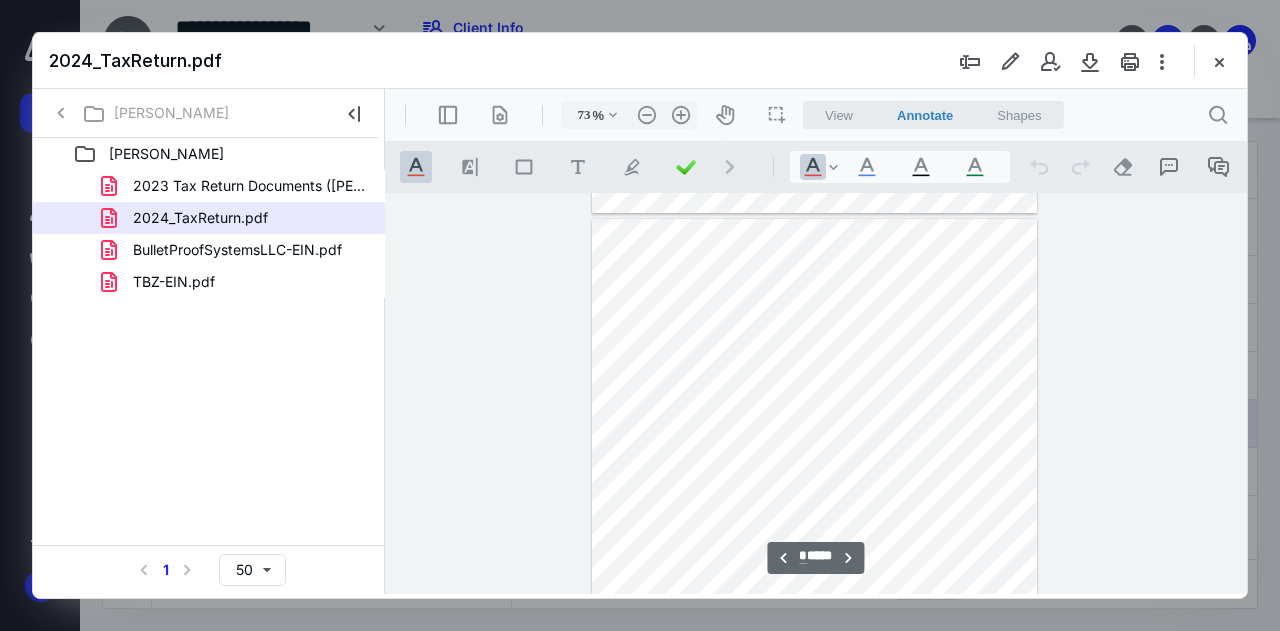 scroll, scrollTop: 4102, scrollLeft: 0, axis: vertical 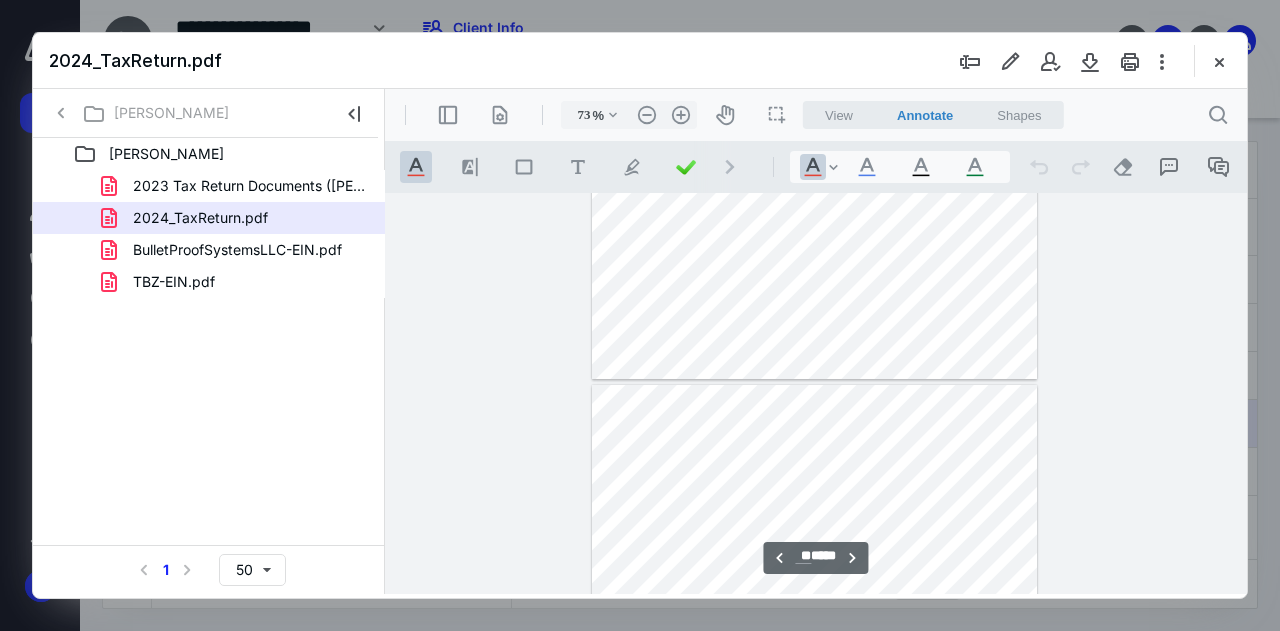 type on "**" 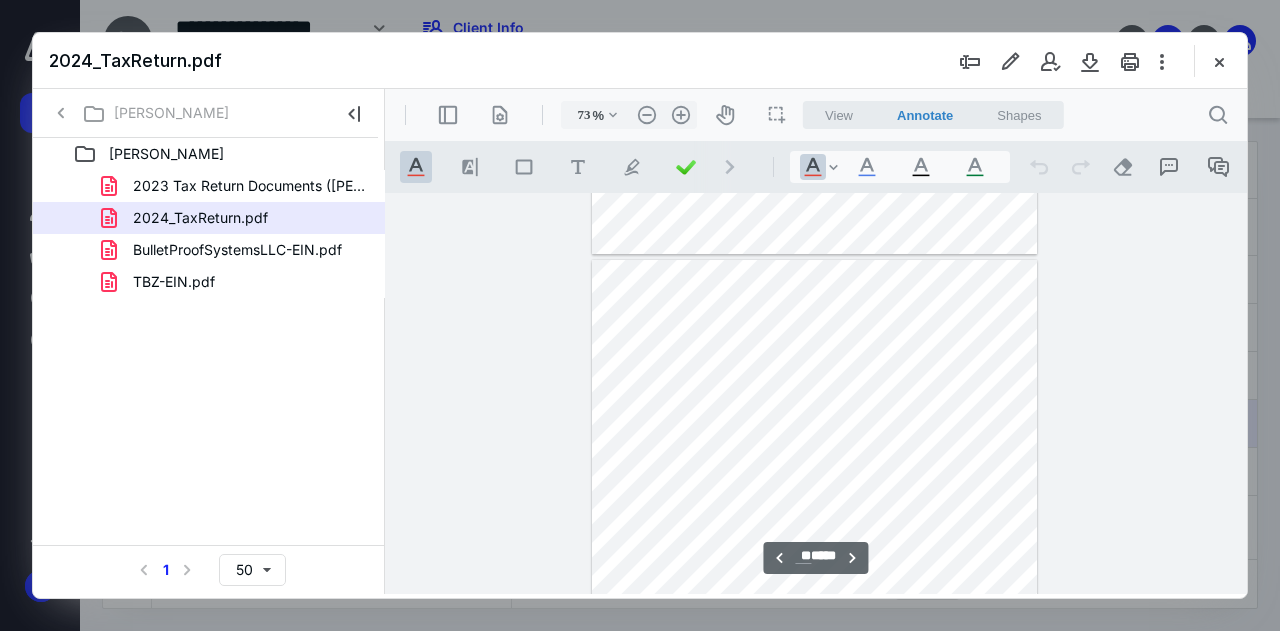 scroll, scrollTop: 5802, scrollLeft: 0, axis: vertical 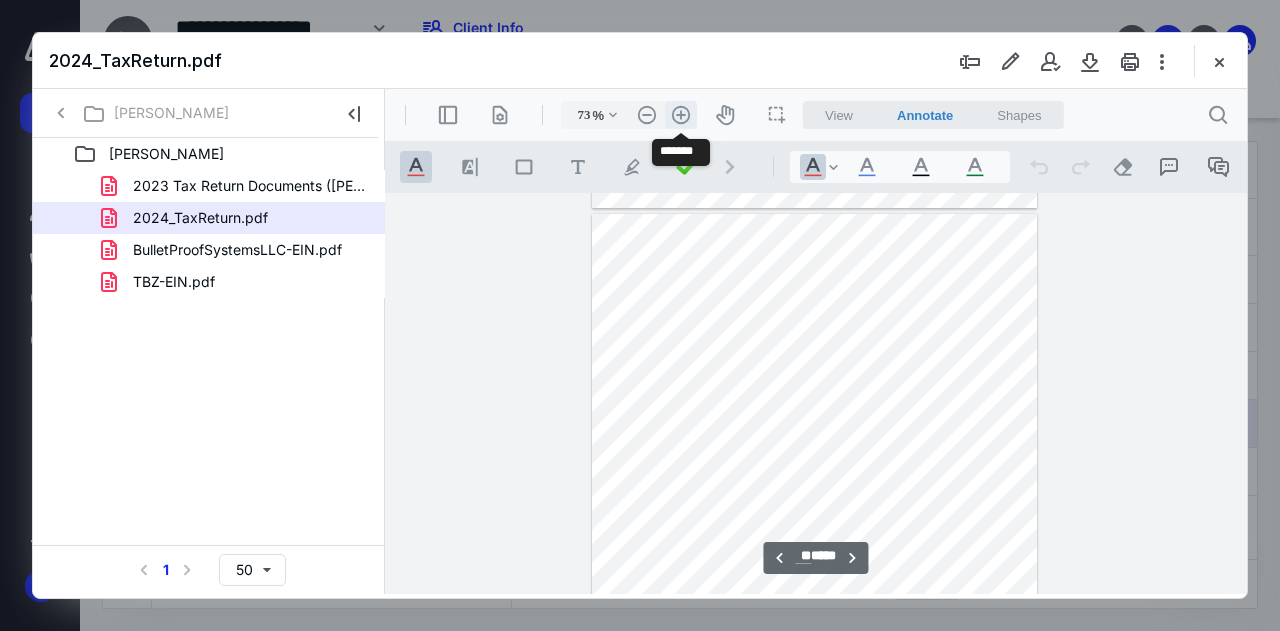 click on ".cls-1{fill:#abb0c4;} icon - header - zoom - in - line" at bounding box center (681, 115) 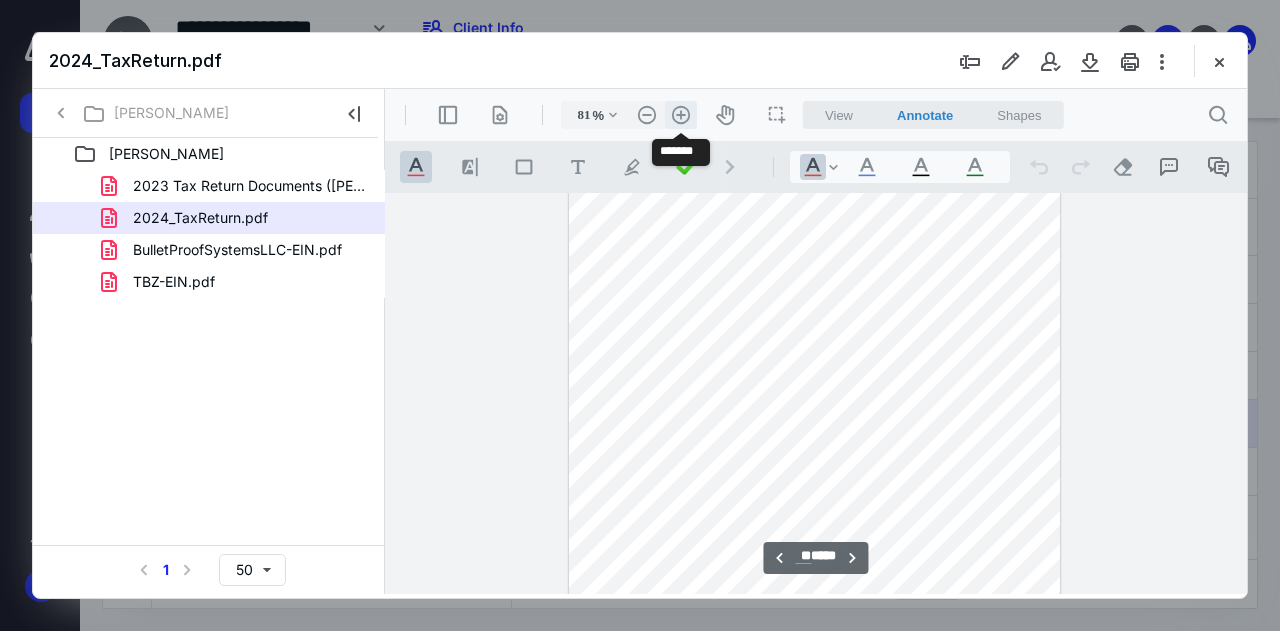 click on ".cls-1{fill:#abb0c4;} icon - header - zoom - in - line" at bounding box center (681, 115) 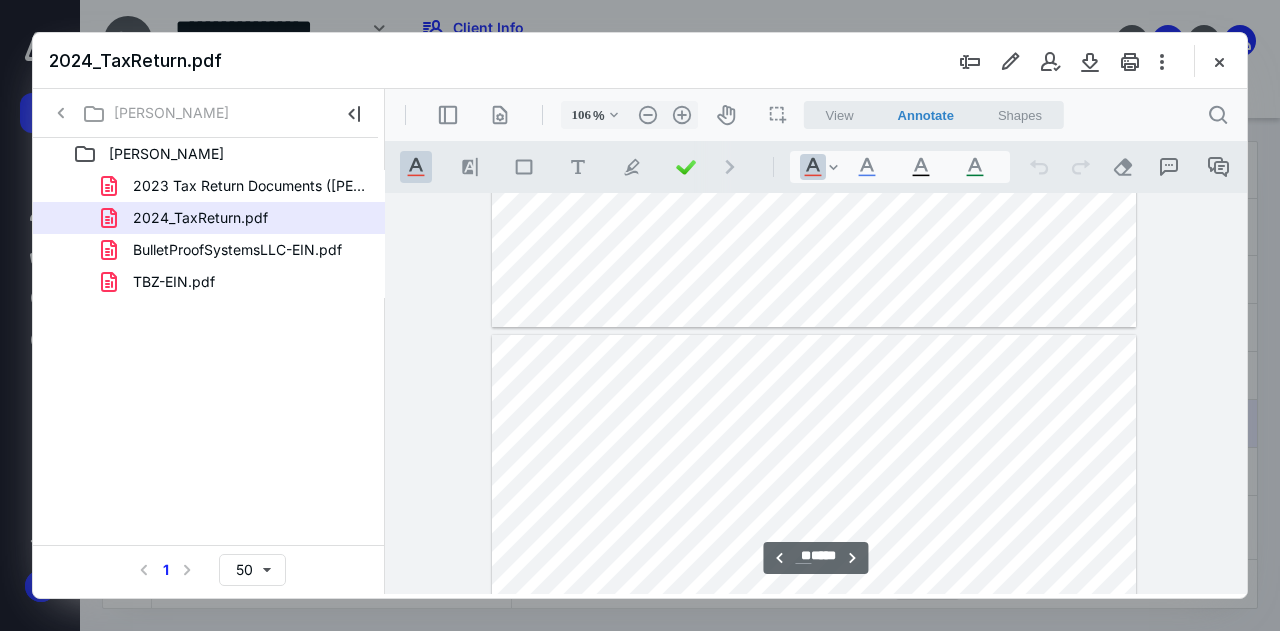 scroll, scrollTop: 23460, scrollLeft: 0, axis: vertical 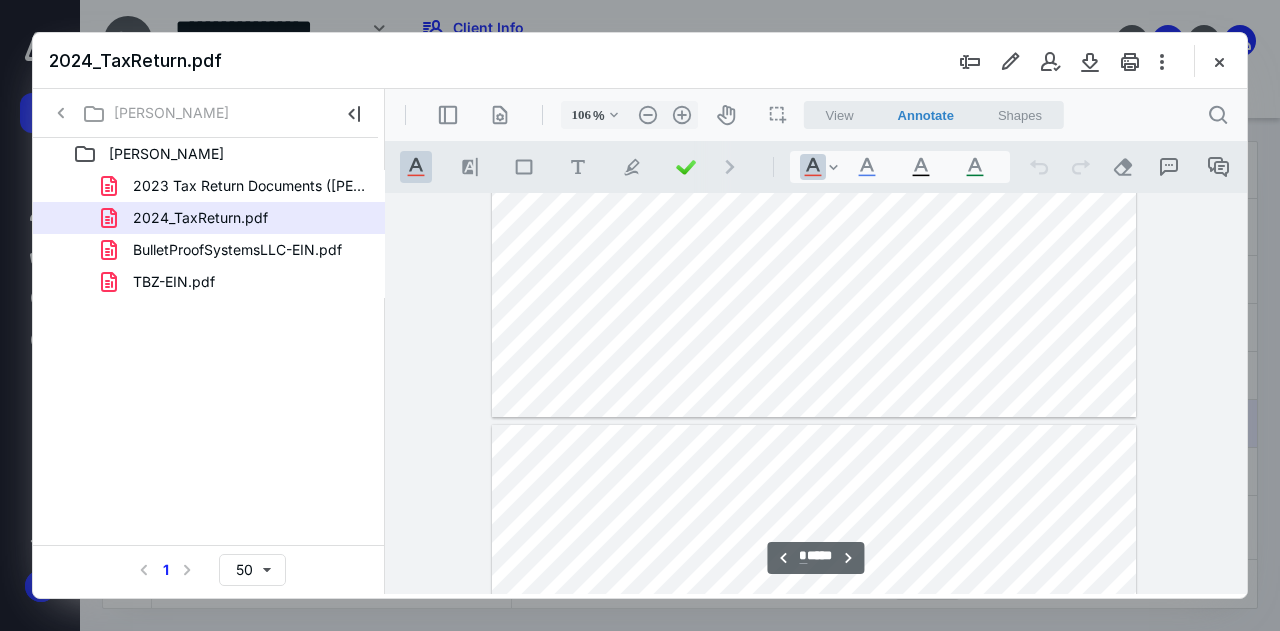 type on "*" 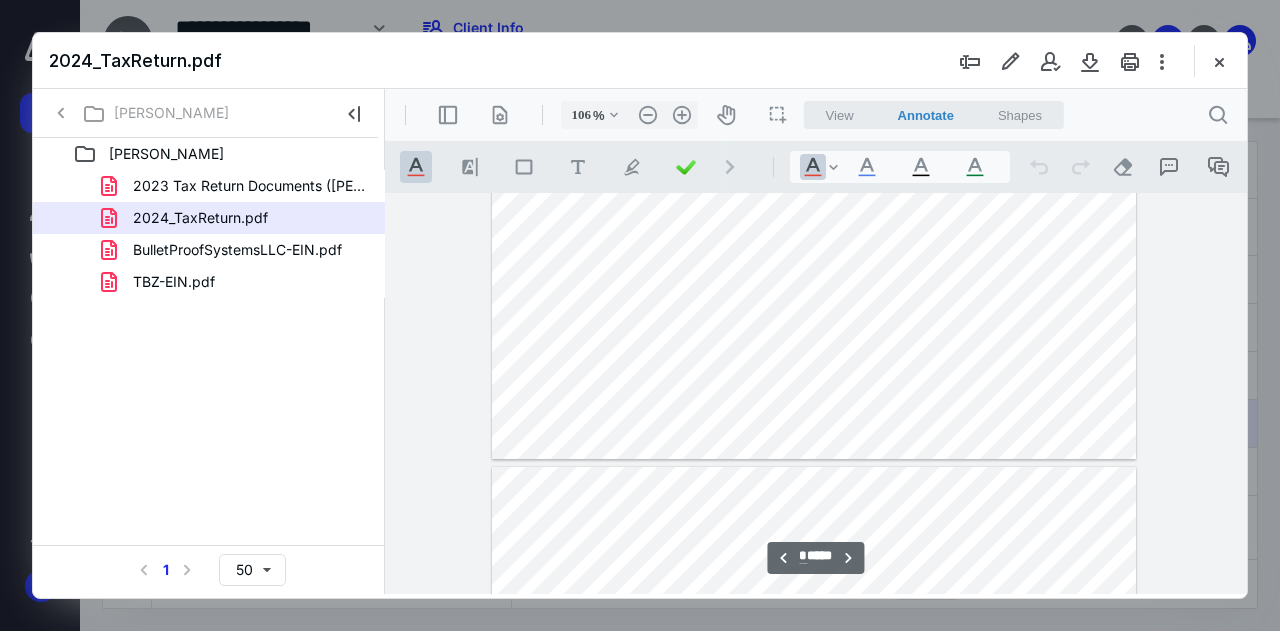 scroll, scrollTop: 7300, scrollLeft: 0, axis: vertical 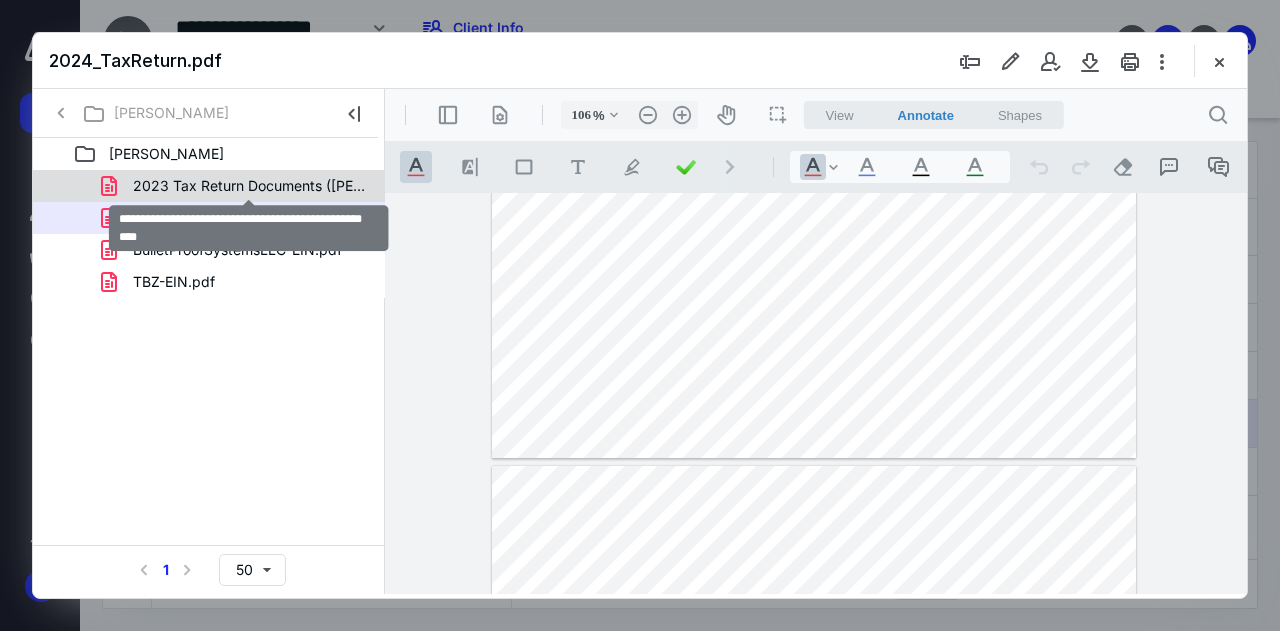 click on "2023 Tax Return Documents ([PERSON_NAME] & A).pdf" at bounding box center (249, 186) 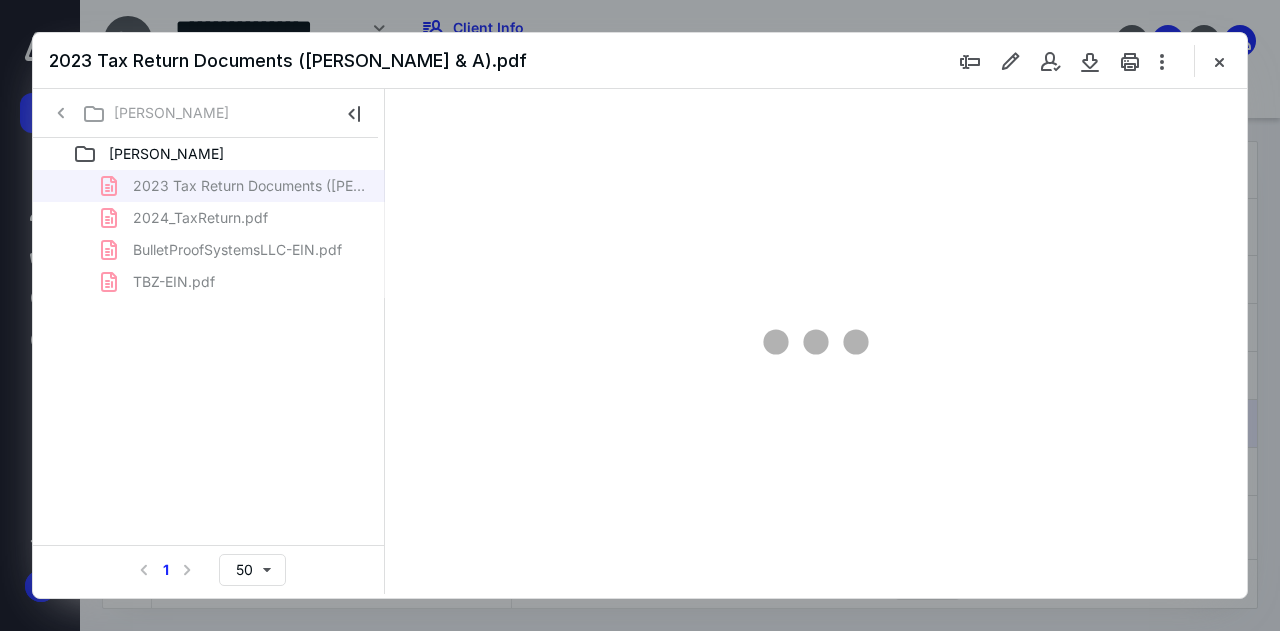 type on "51" 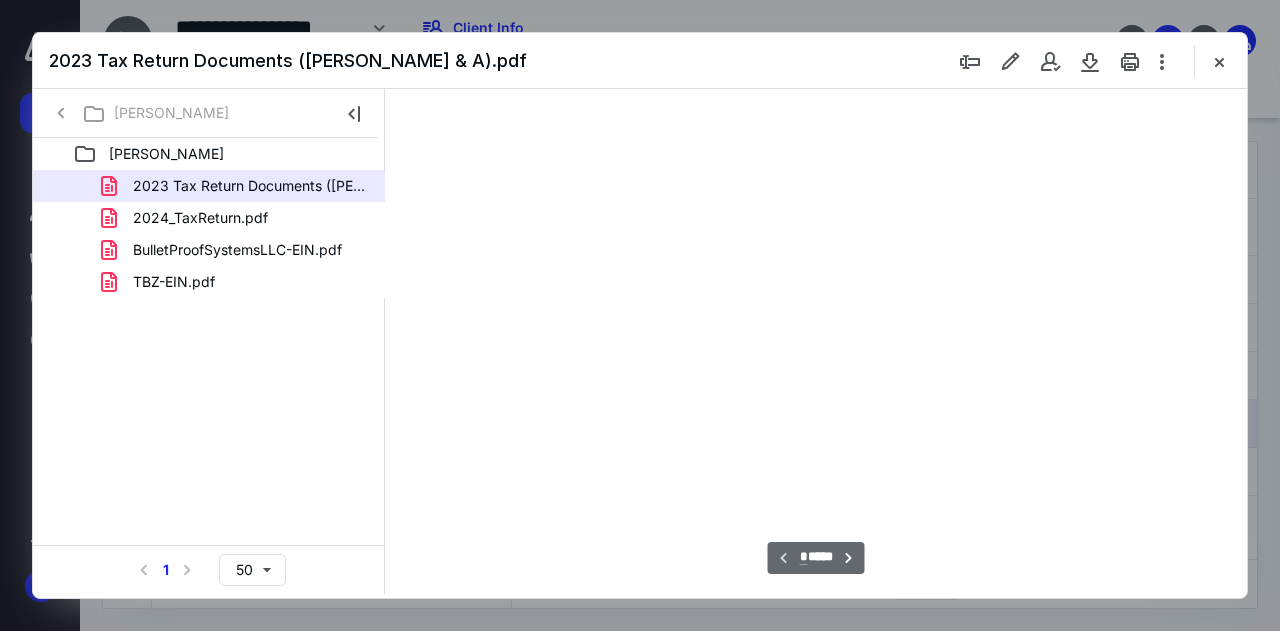 scroll, scrollTop: 106, scrollLeft: 0, axis: vertical 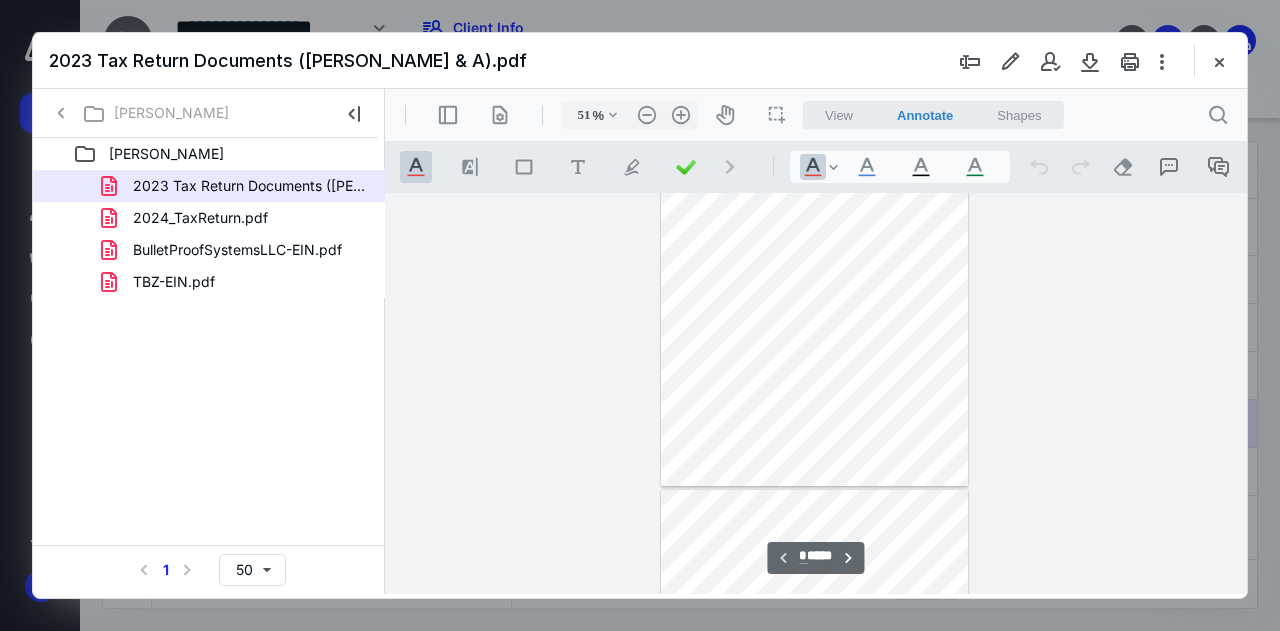 type on "*" 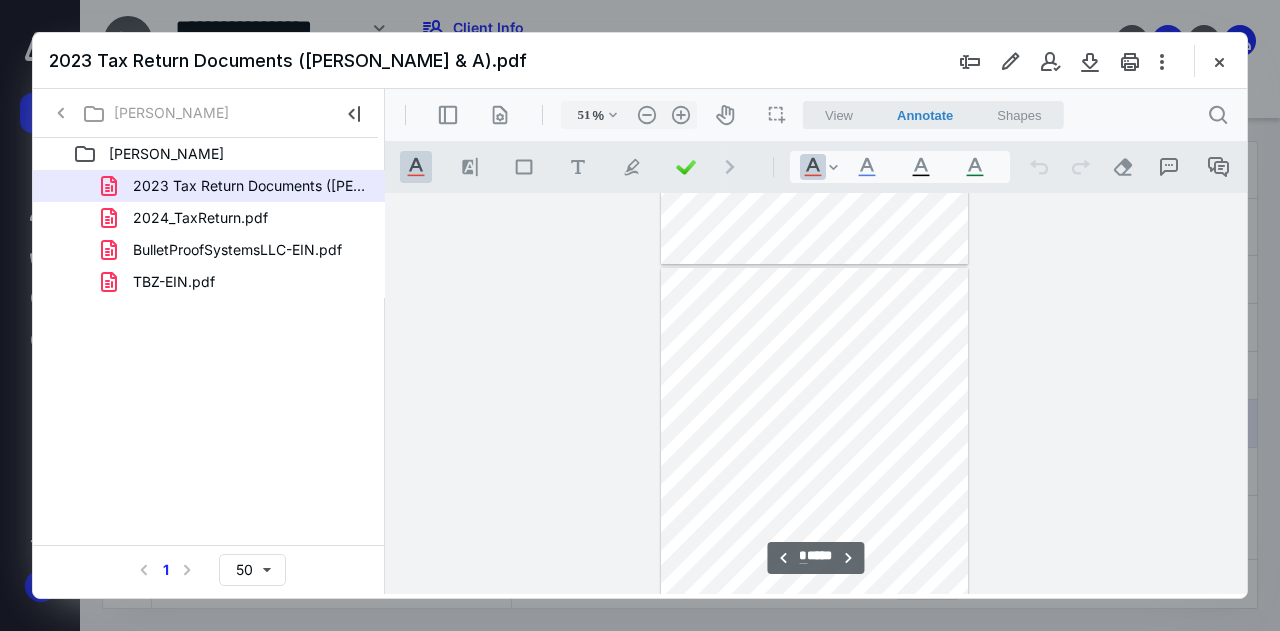 scroll, scrollTop: 506, scrollLeft: 0, axis: vertical 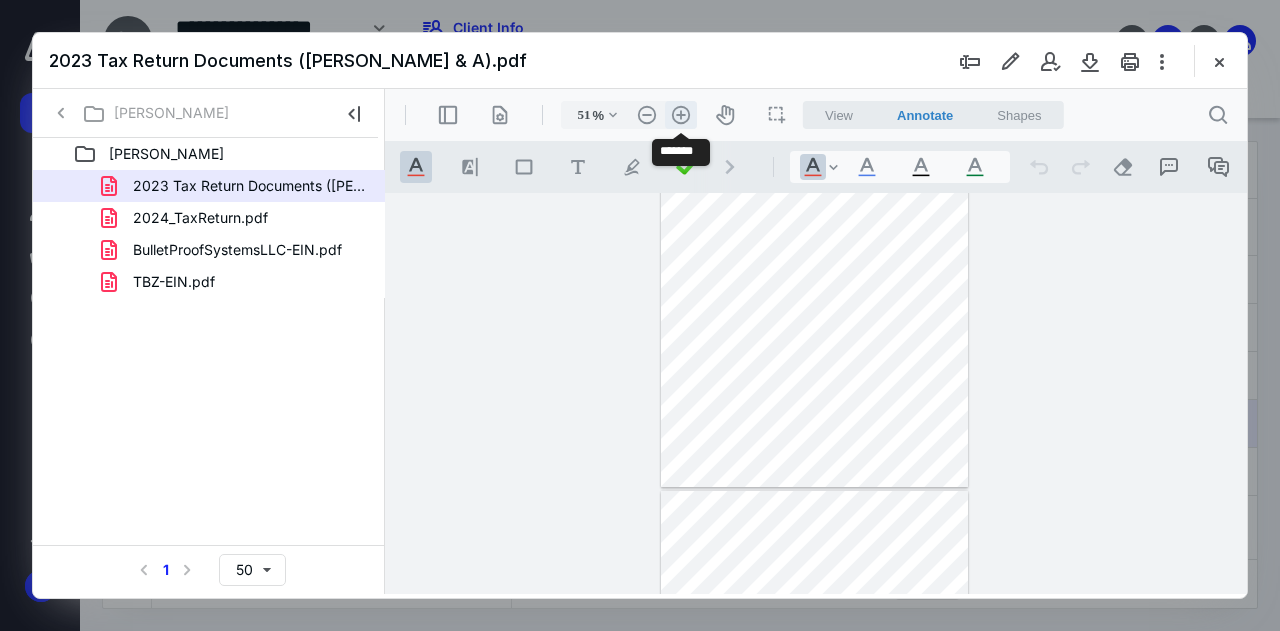 click on ".cls-1{fill:#abb0c4;} icon - header - zoom - in - line" at bounding box center [681, 115] 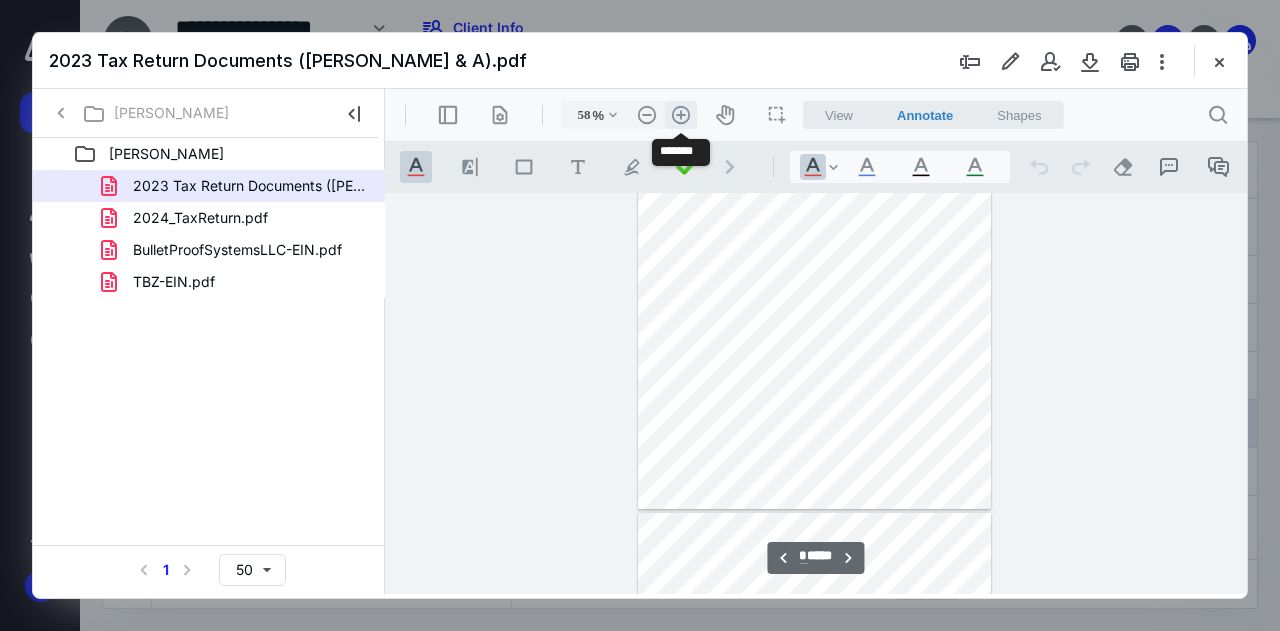 click on ".cls-1{fill:#abb0c4;} icon - header - zoom - in - line" at bounding box center (681, 115) 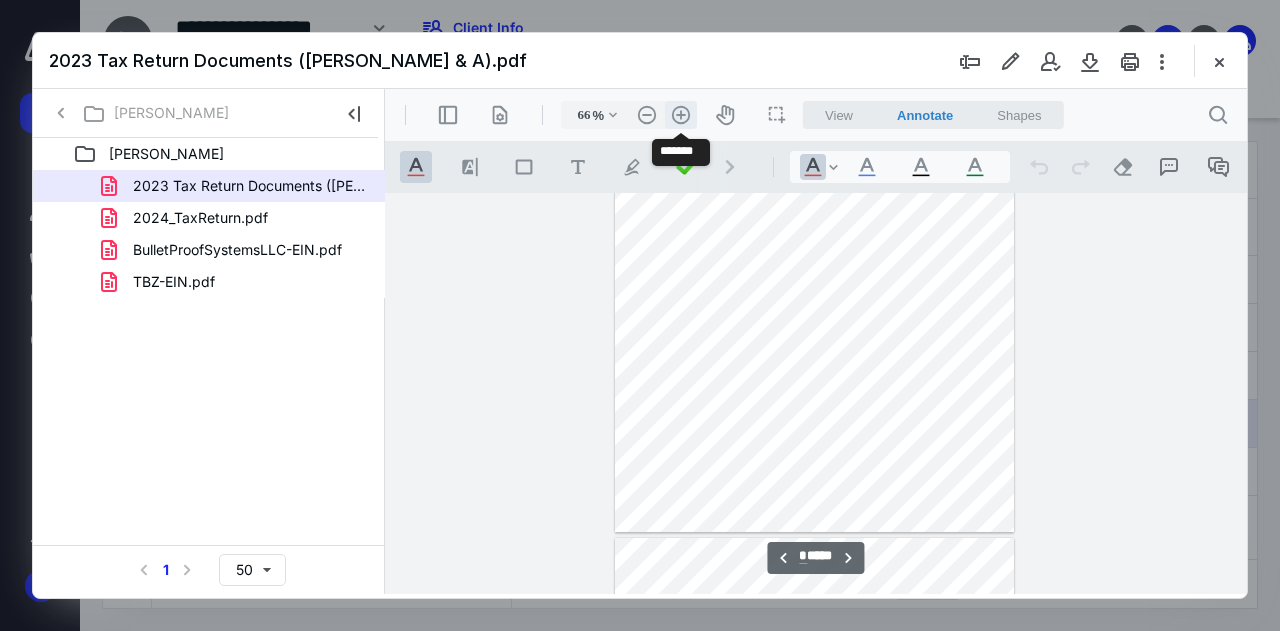 click on ".cls-1{fill:#abb0c4;} icon - header - zoom - in - line" at bounding box center (681, 115) 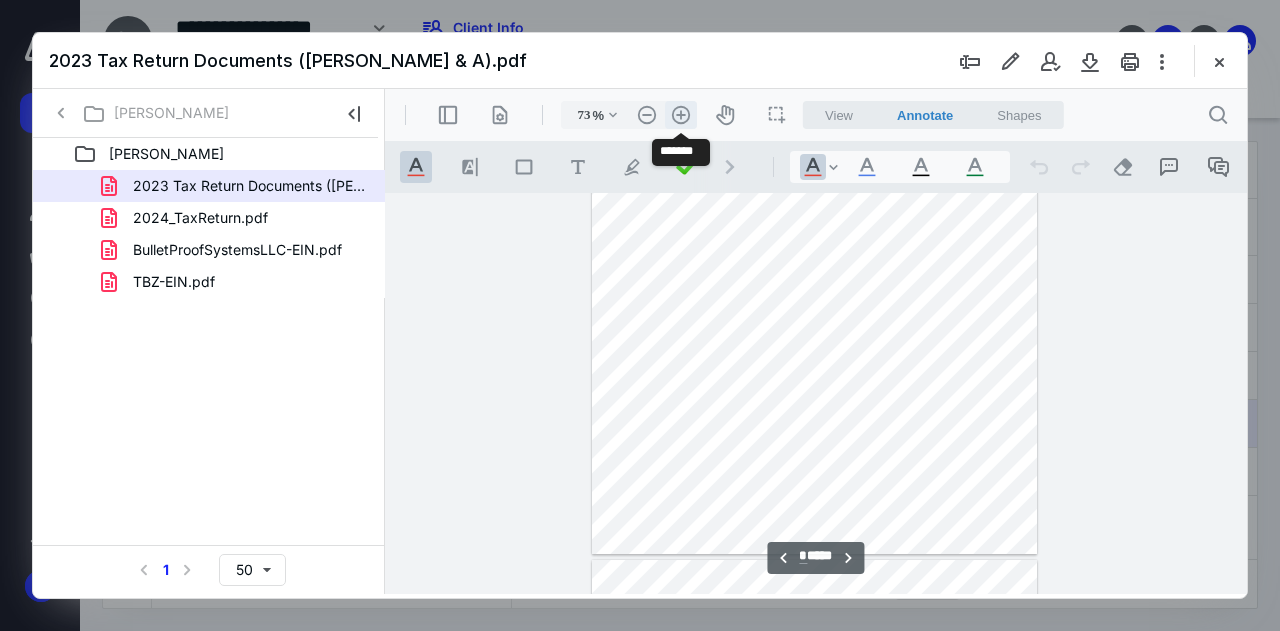 click on ".cls-1{fill:#abb0c4;} icon - header - zoom - in - line" at bounding box center (681, 115) 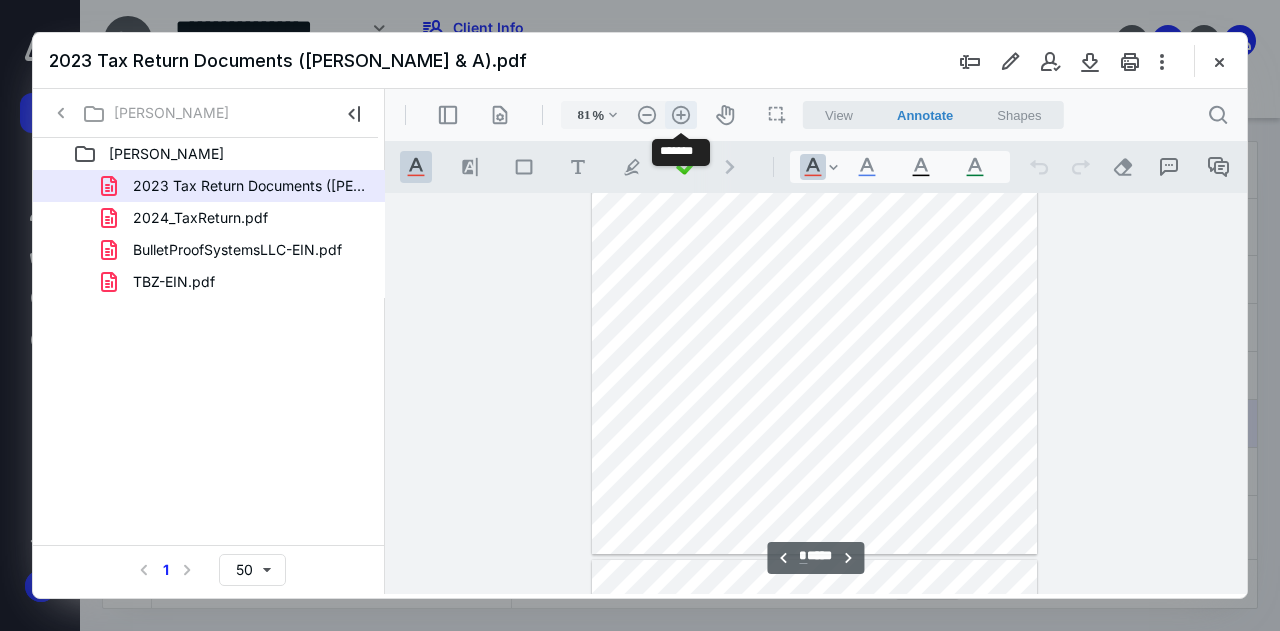 scroll, scrollTop: 898, scrollLeft: 0, axis: vertical 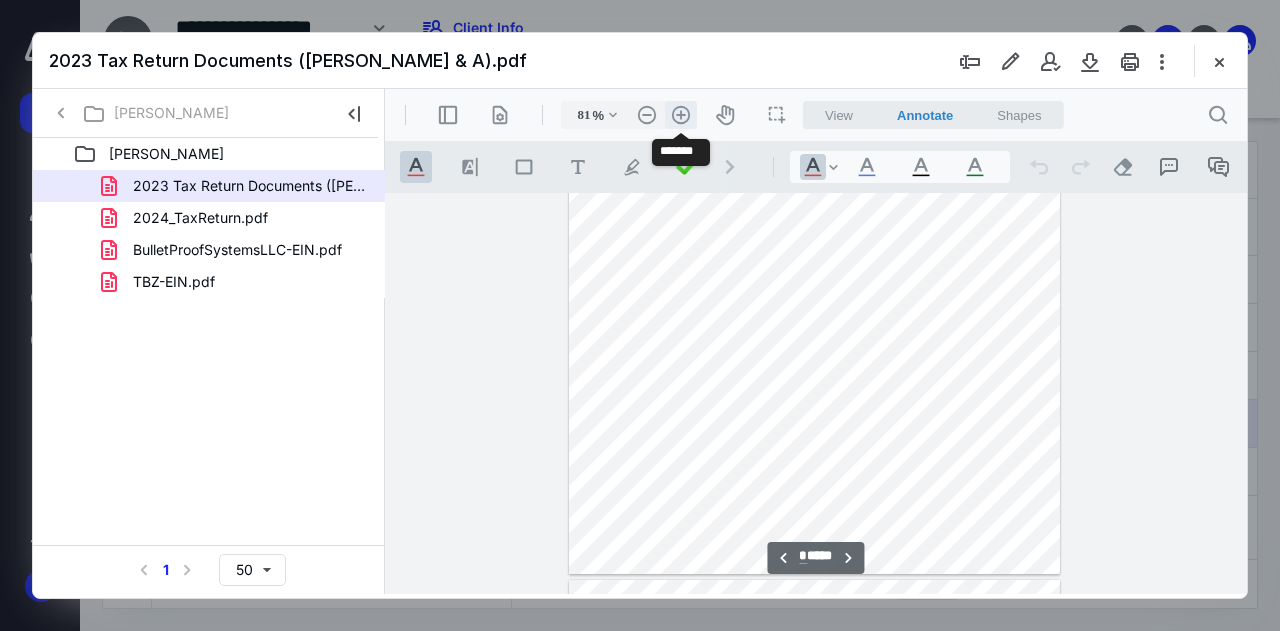 click on ".cls-1{fill:#abb0c4;} icon - header - zoom - in - line" at bounding box center (681, 115) 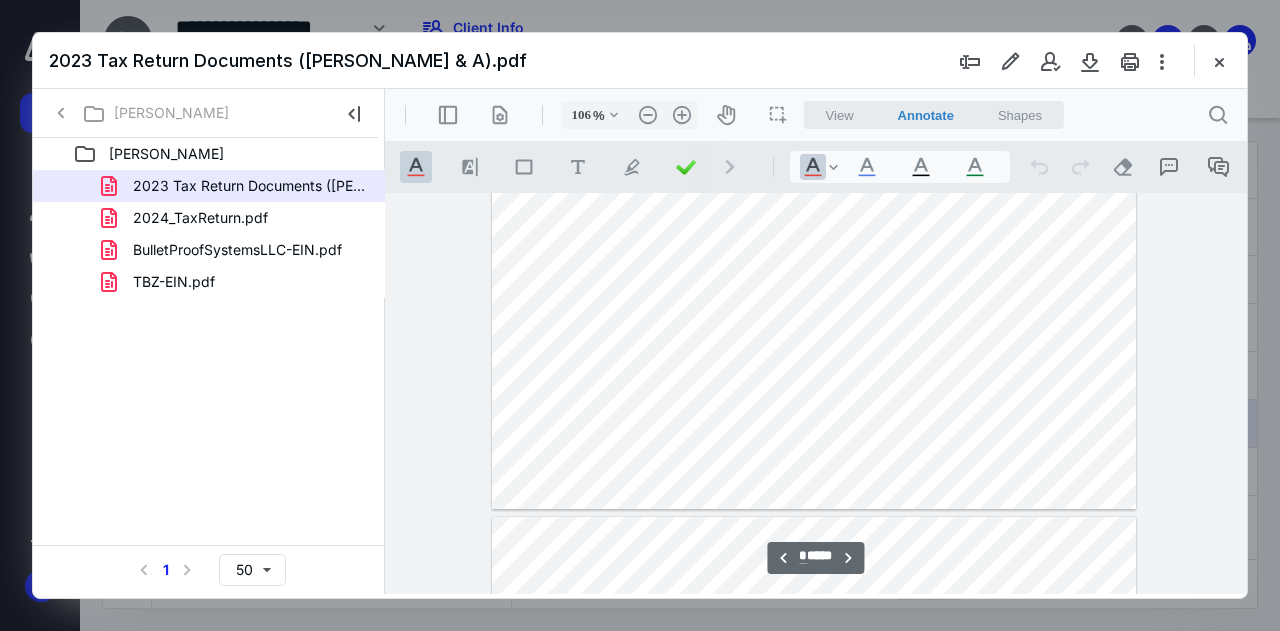 scroll, scrollTop: 6424, scrollLeft: 0, axis: vertical 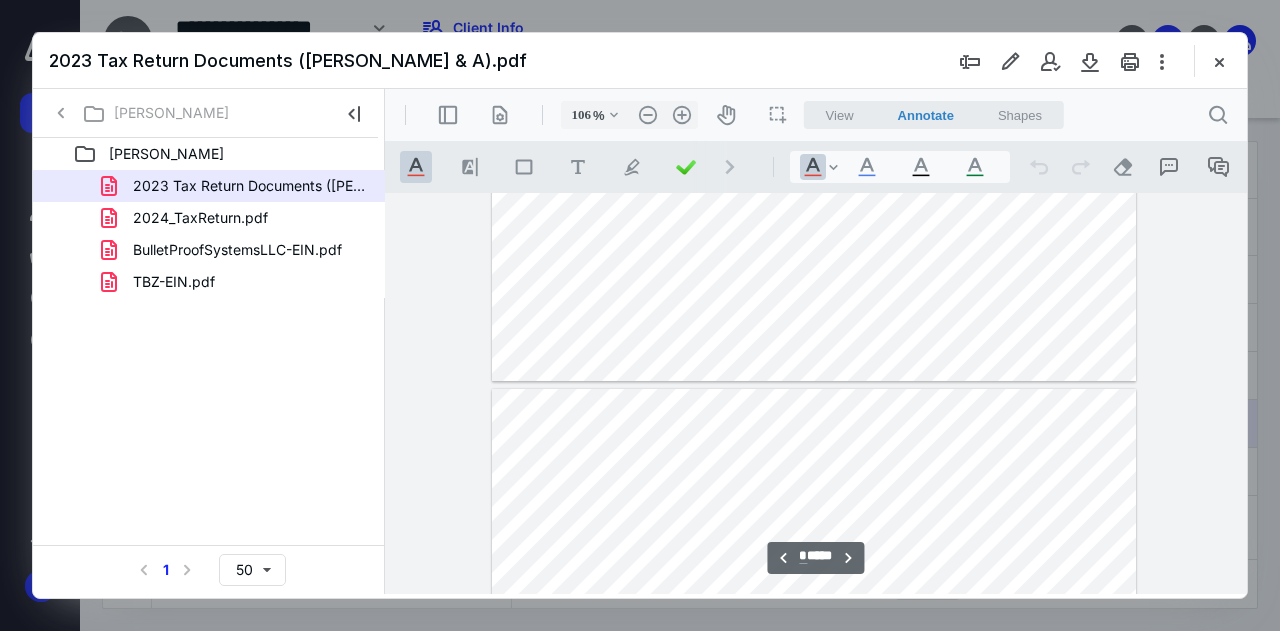 type on "*" 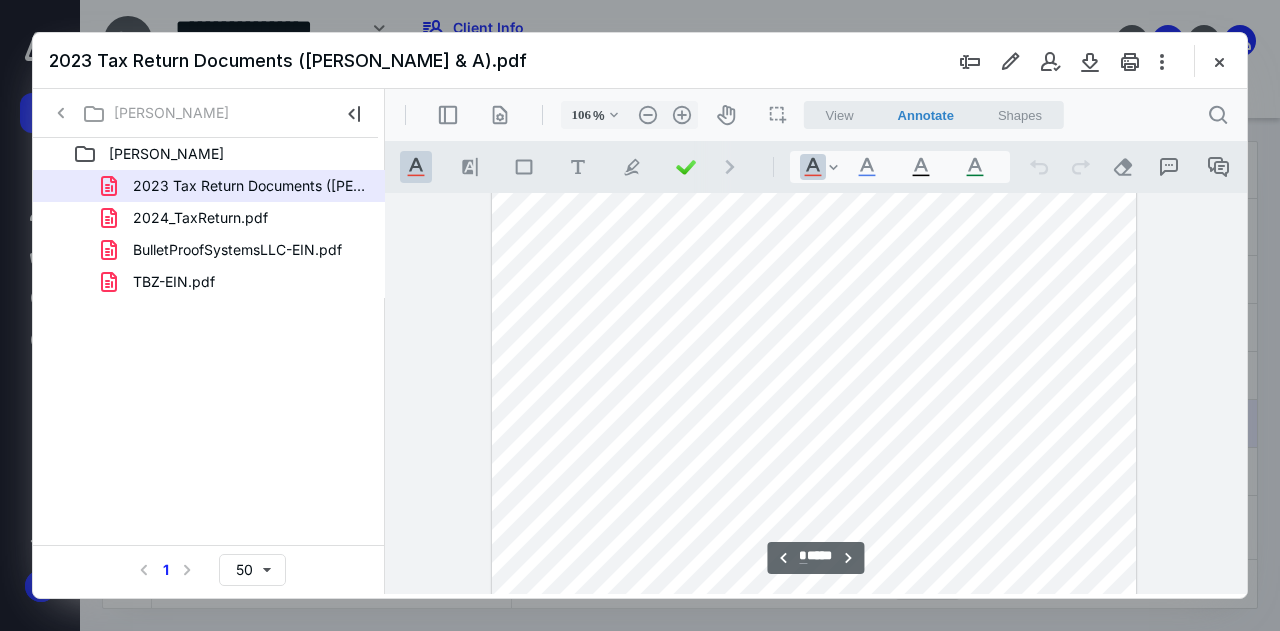 scroll, scrollTop: 2124, scrollLeft: 0, axis: vertical 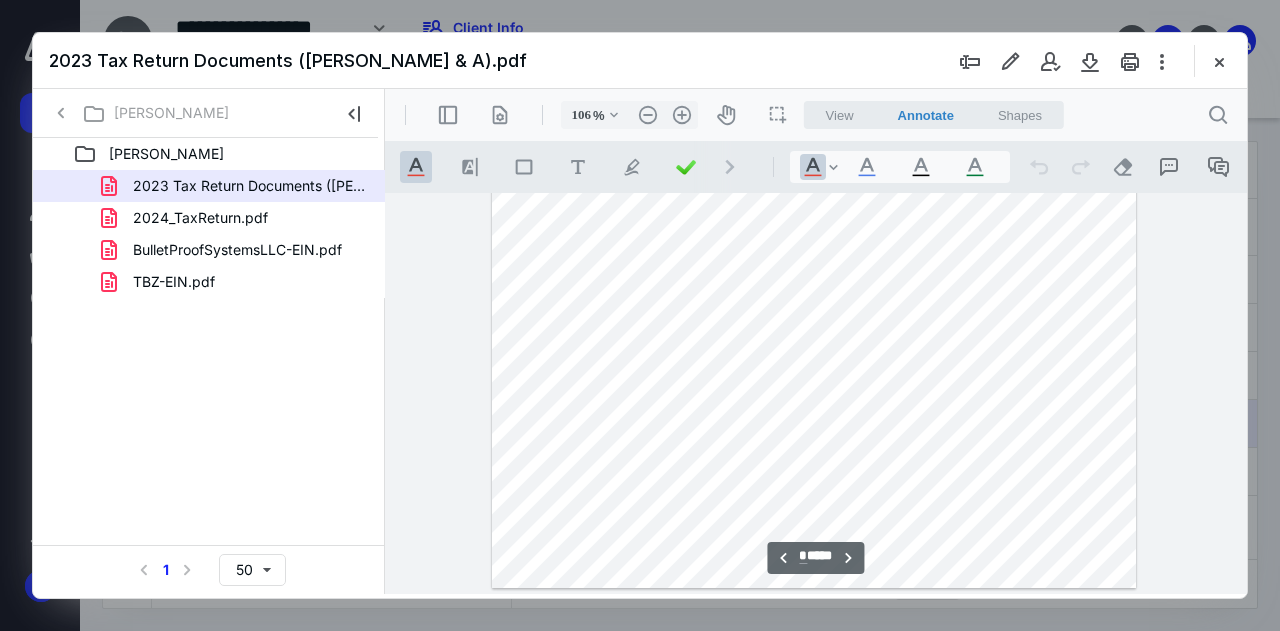 click at bounding box center (1219, 61) 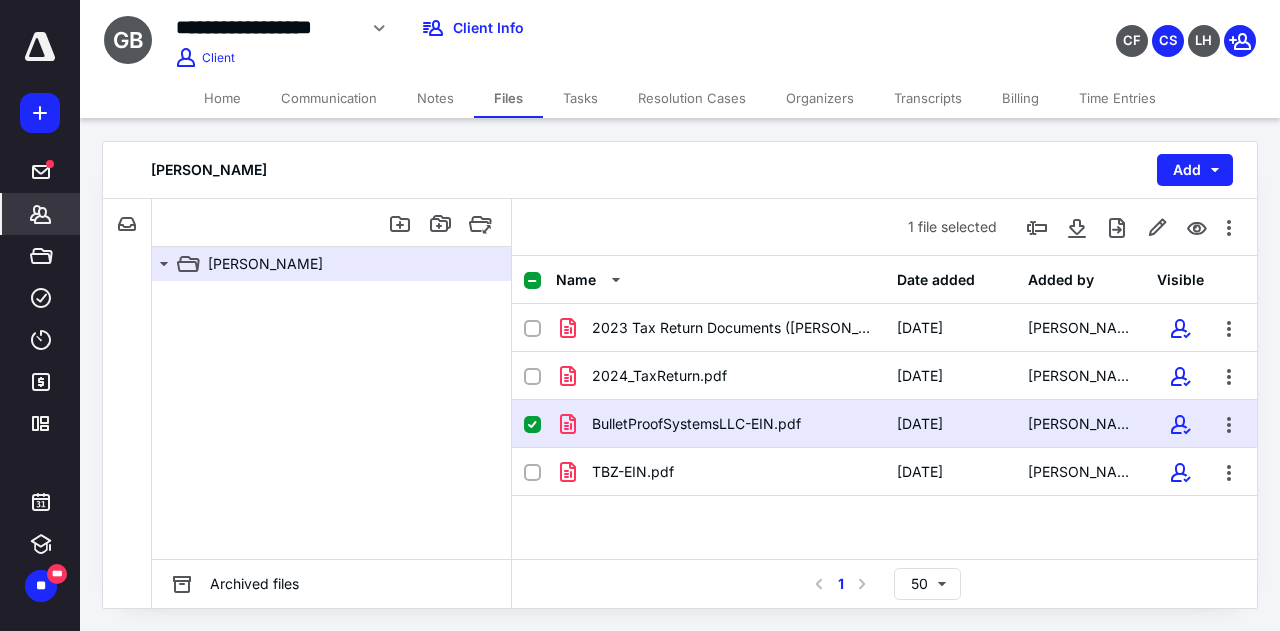 click 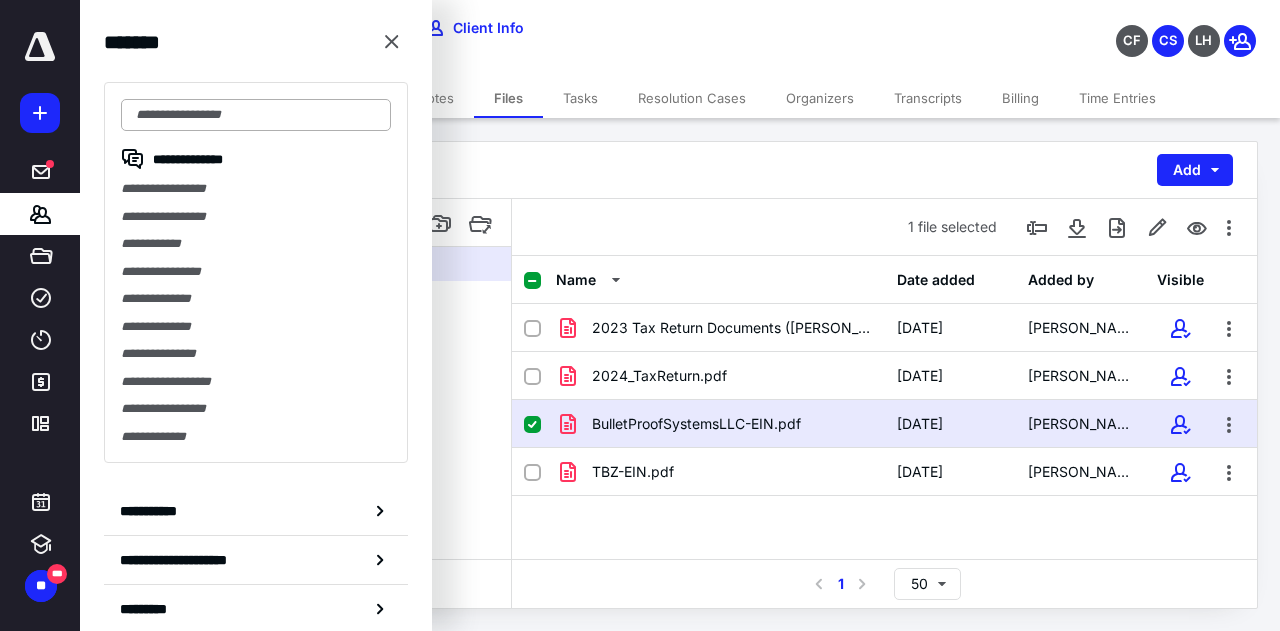 click at bounding box center (256, 115) 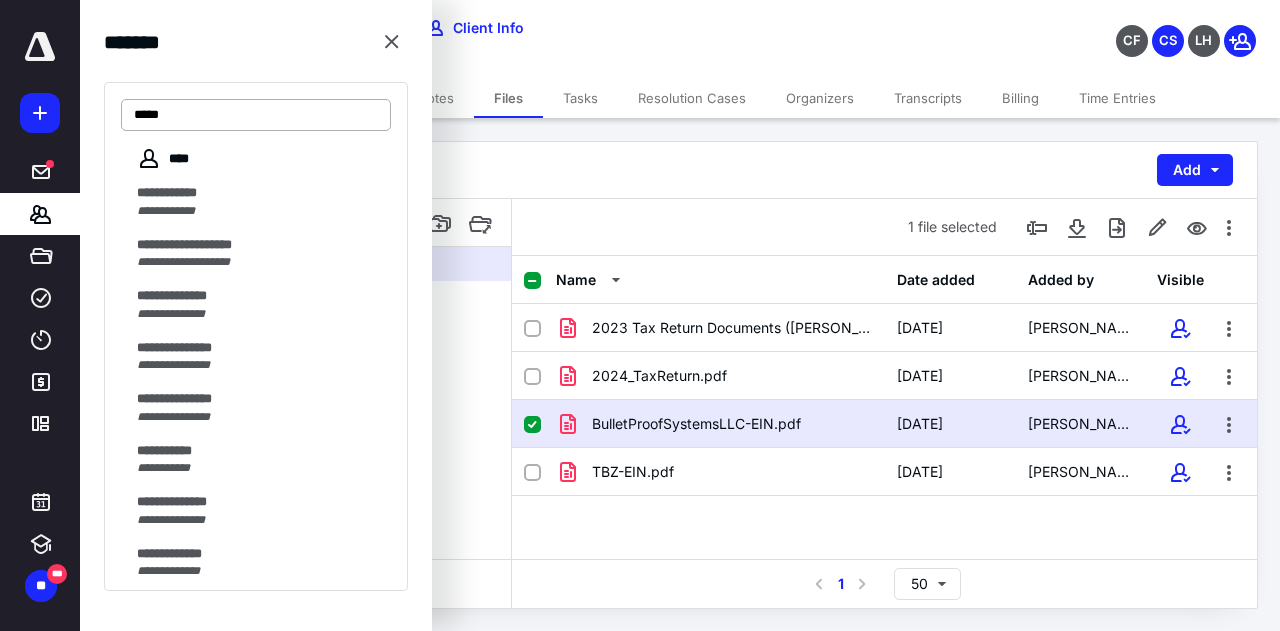 click on "*****" at bounding box center [256, 115] 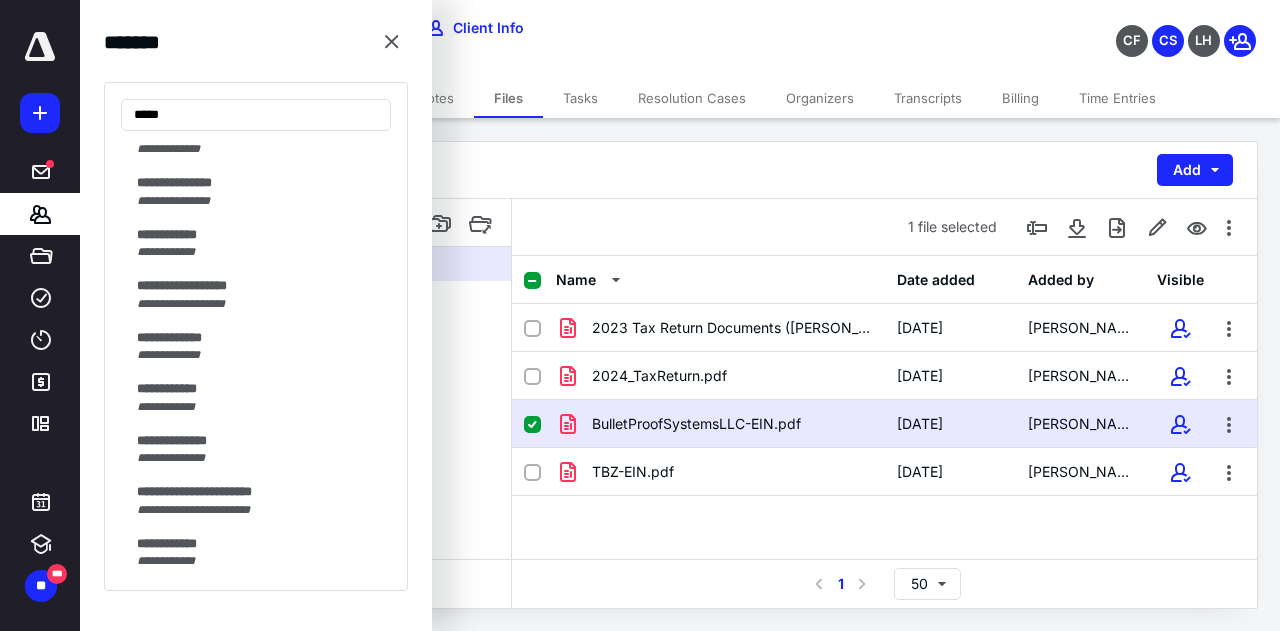 scroll, scrollTop: 300, scrollLeft: 0, axis: vertical 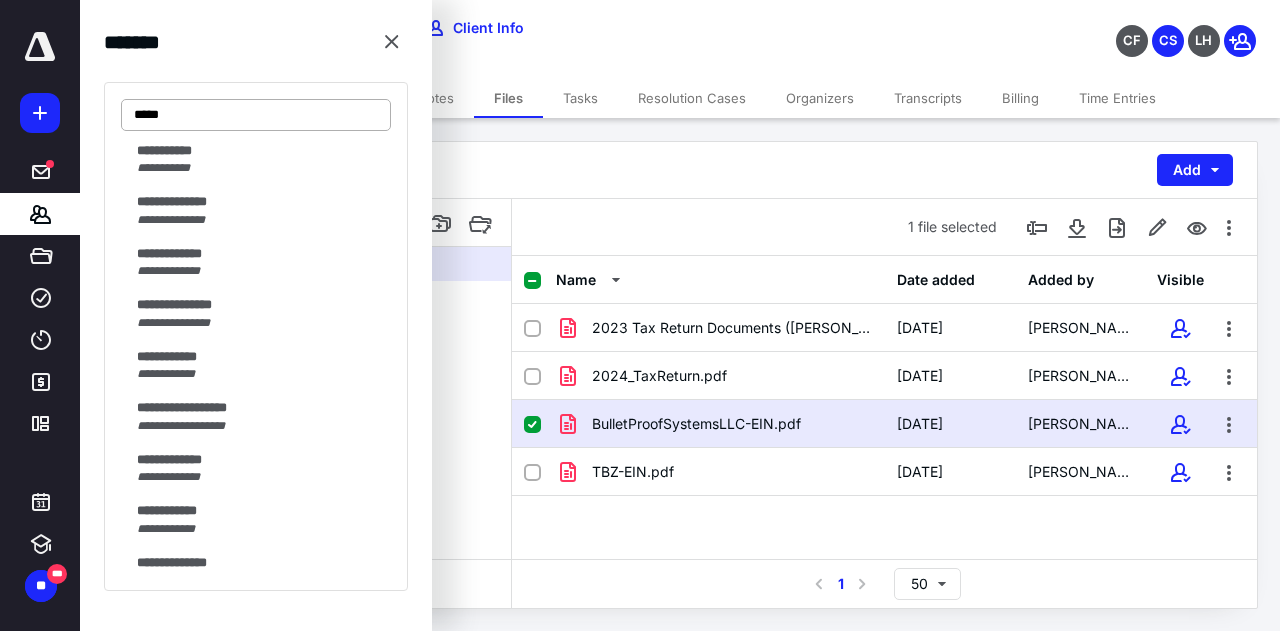 click on "*****" at bounding box center [256, 115] 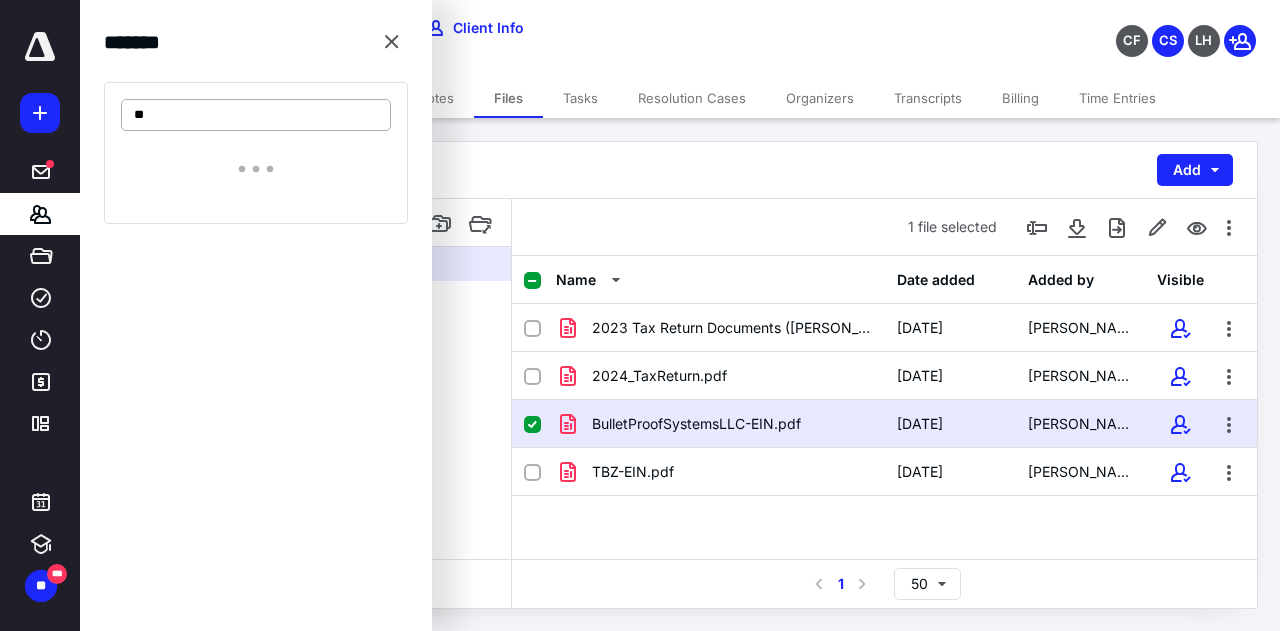 type on "*" 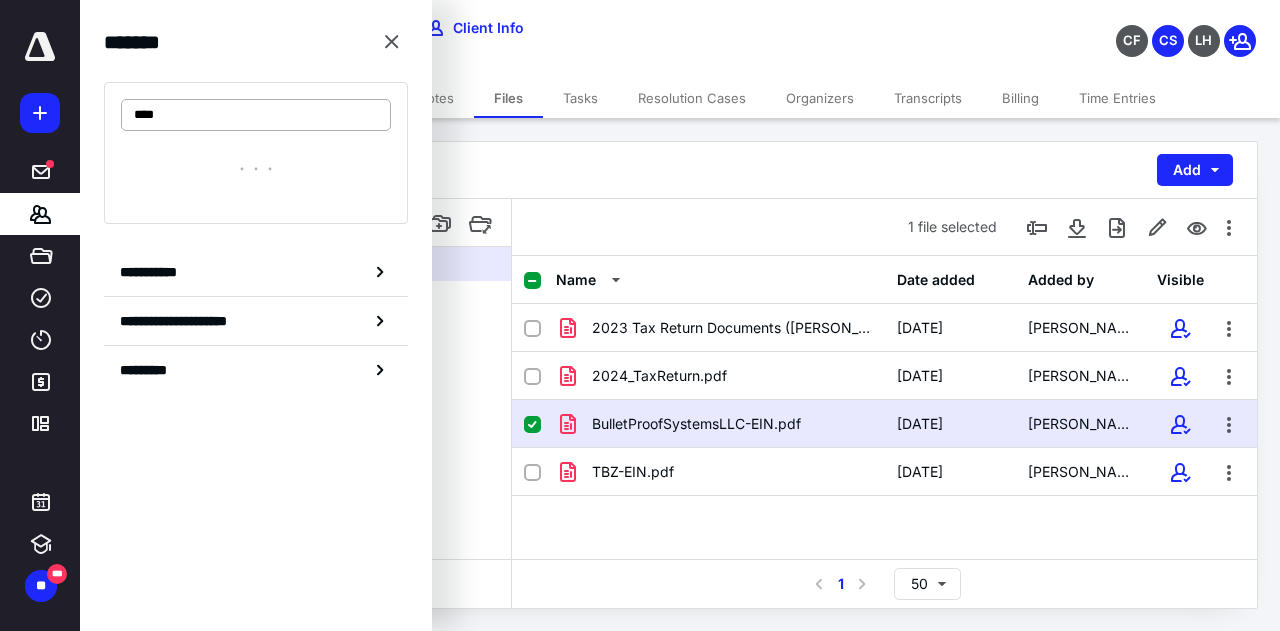 type on "*****" 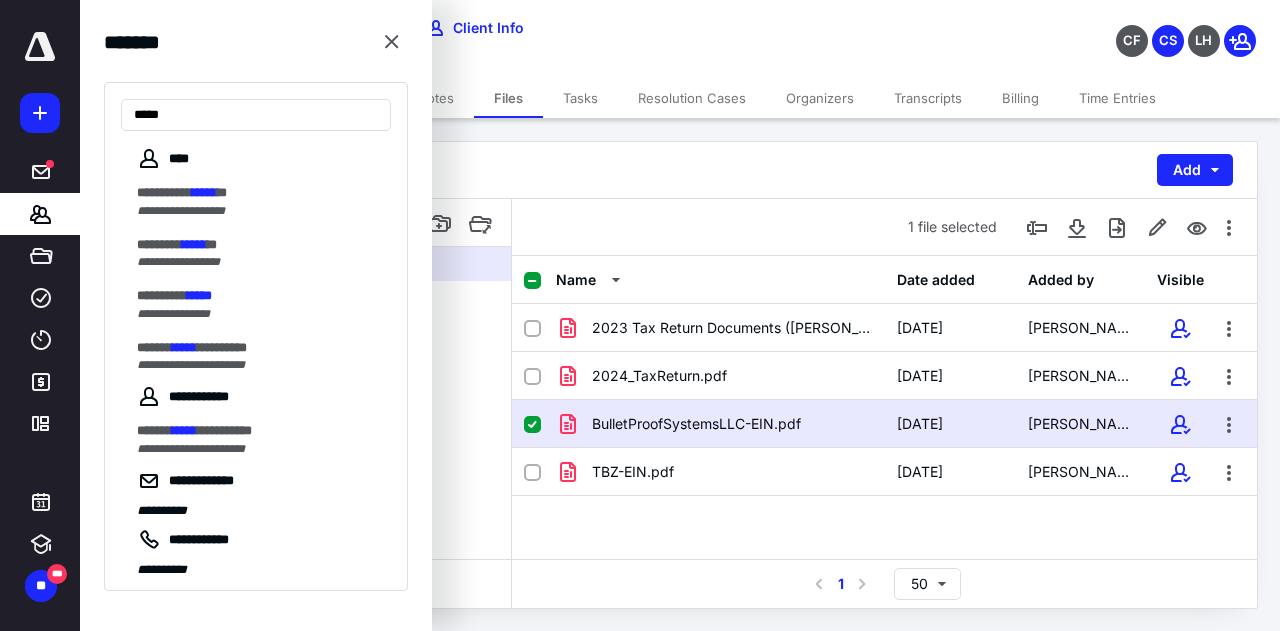 click on "**********" at bounding box center [173, 314] 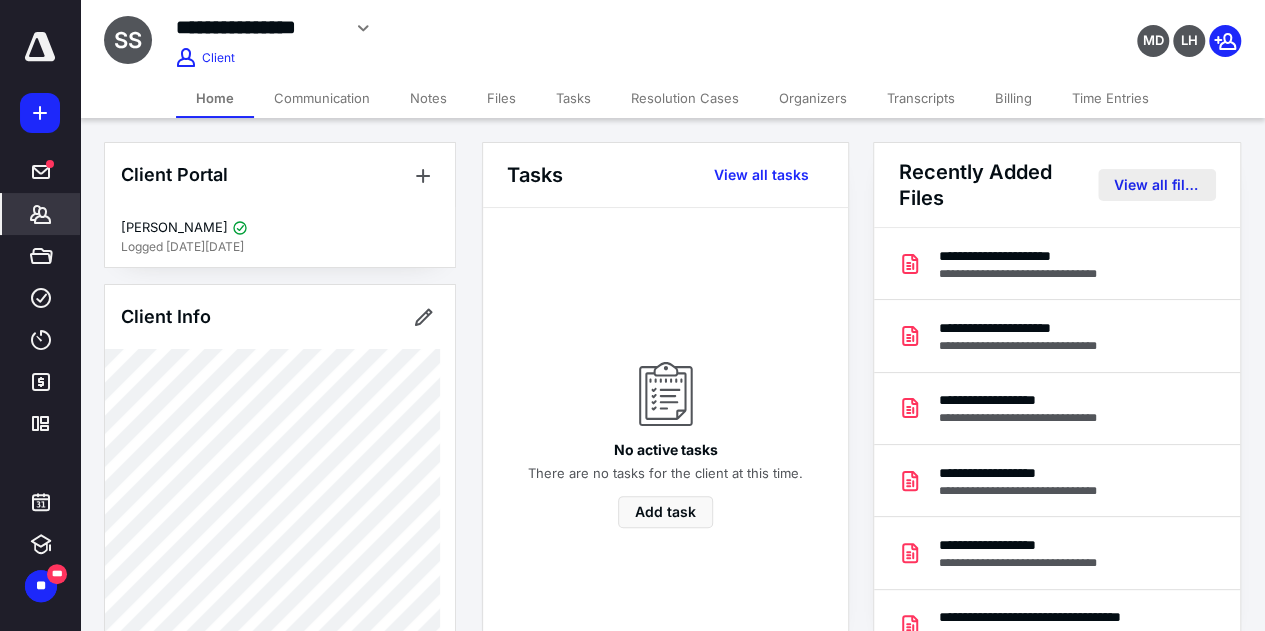 click on "View all files" at bounding box center [1157, 185] 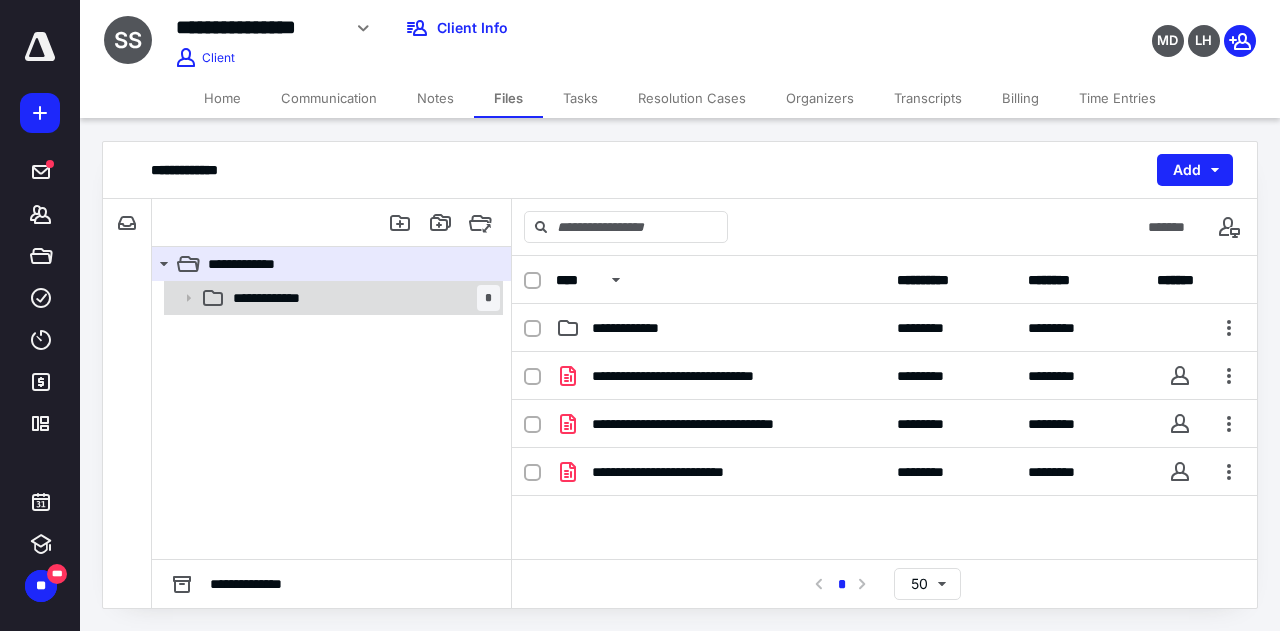 click on "**********" at bounding box center [286, 298] 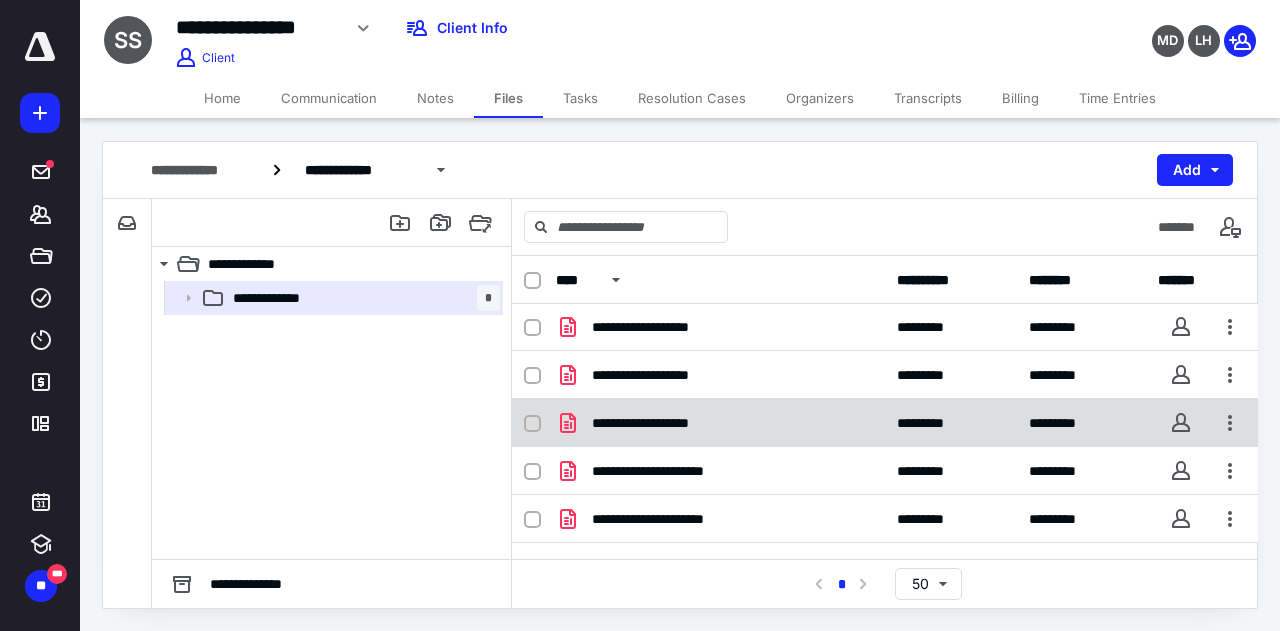 scroll, scrollTop: 0, scrollLeft: 0, axis: both 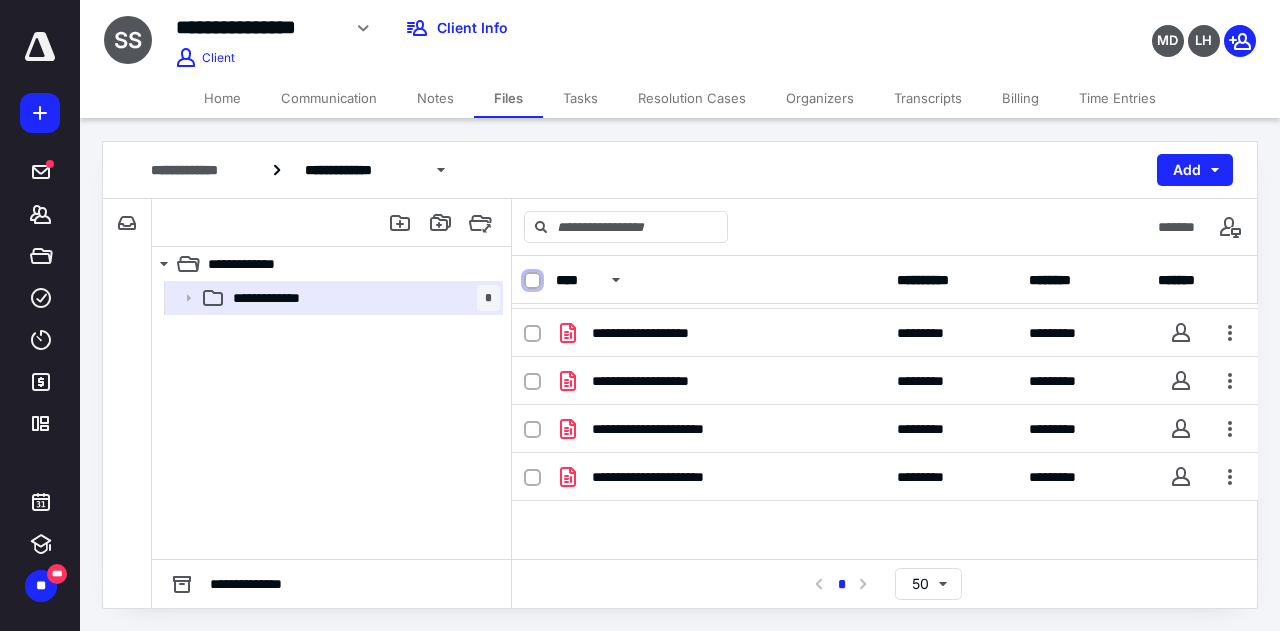 click at bounding box center [532, 281] 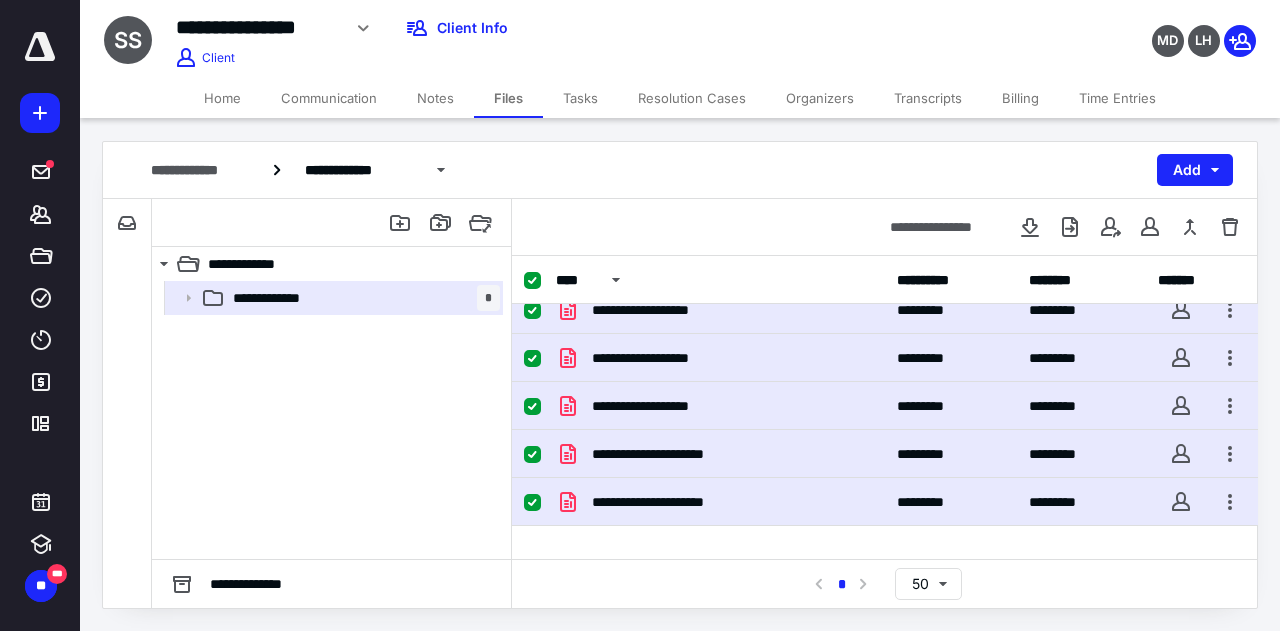scroll, scrollTop: 0, scrollLeft: 0, axis: both 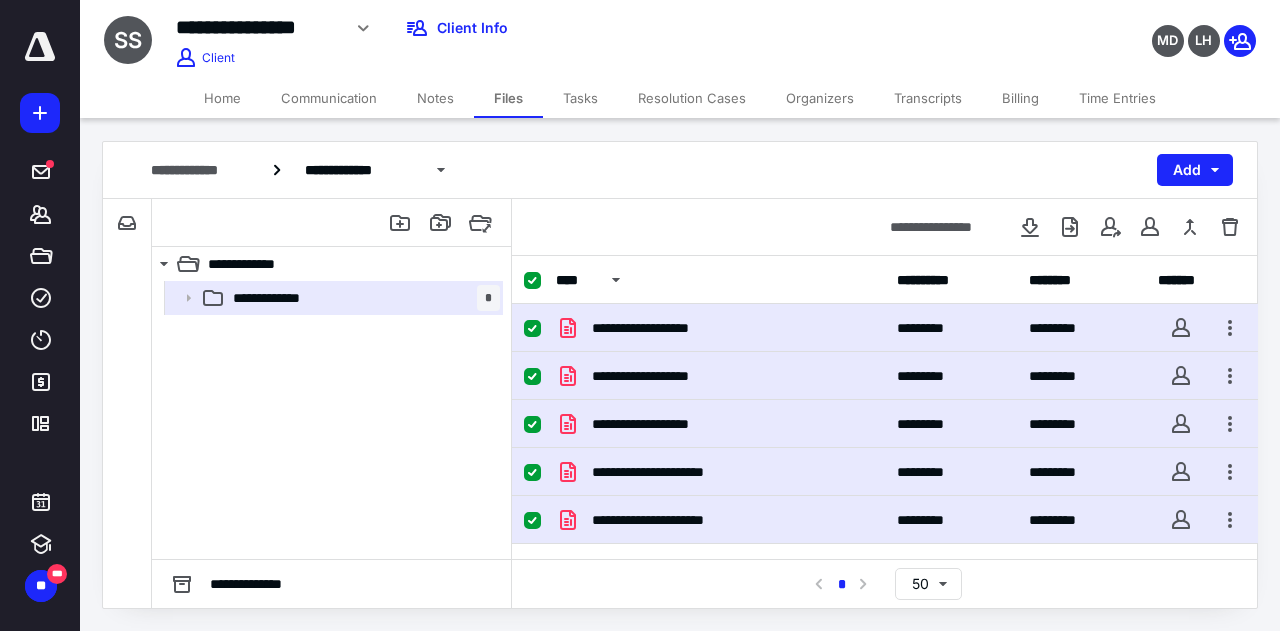 click at bounding box center [532, 281] 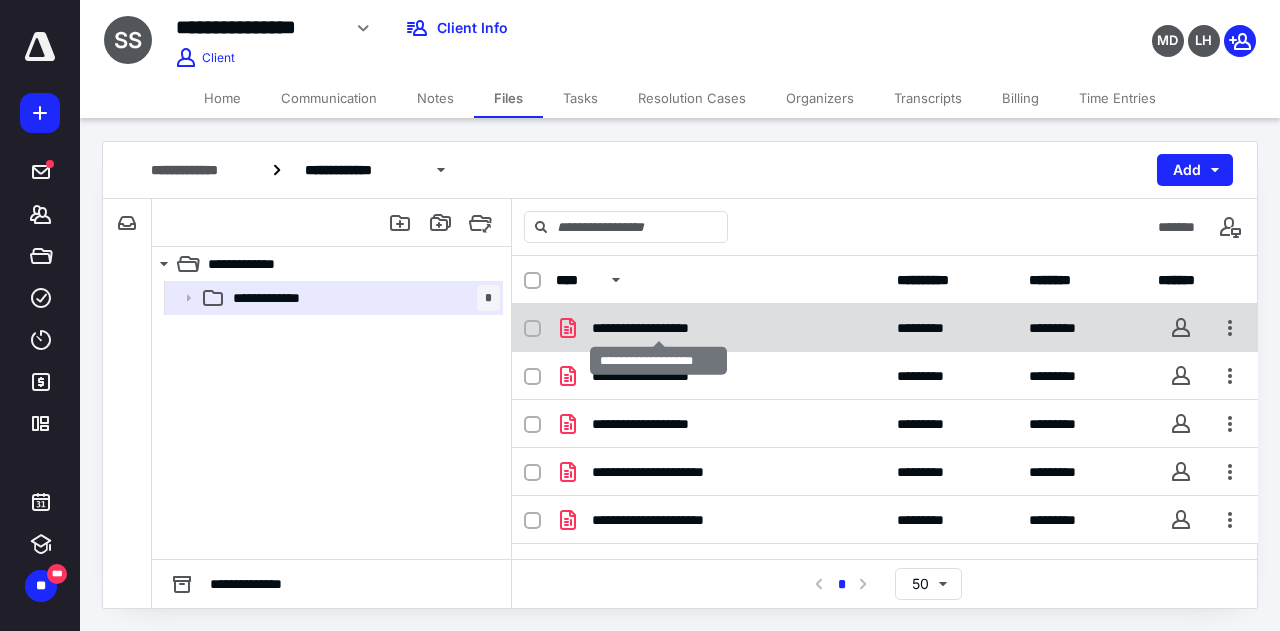 click on "**********" at bounding box center (659, 328) 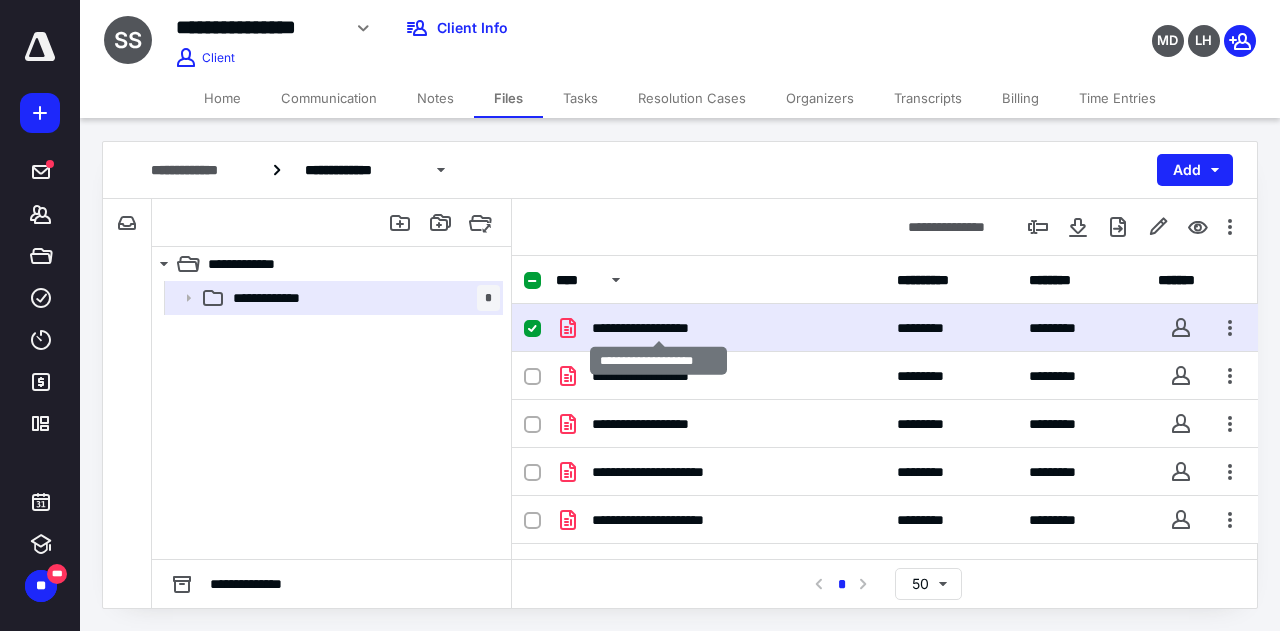 click on "**********" at bounding box center (659, 328) 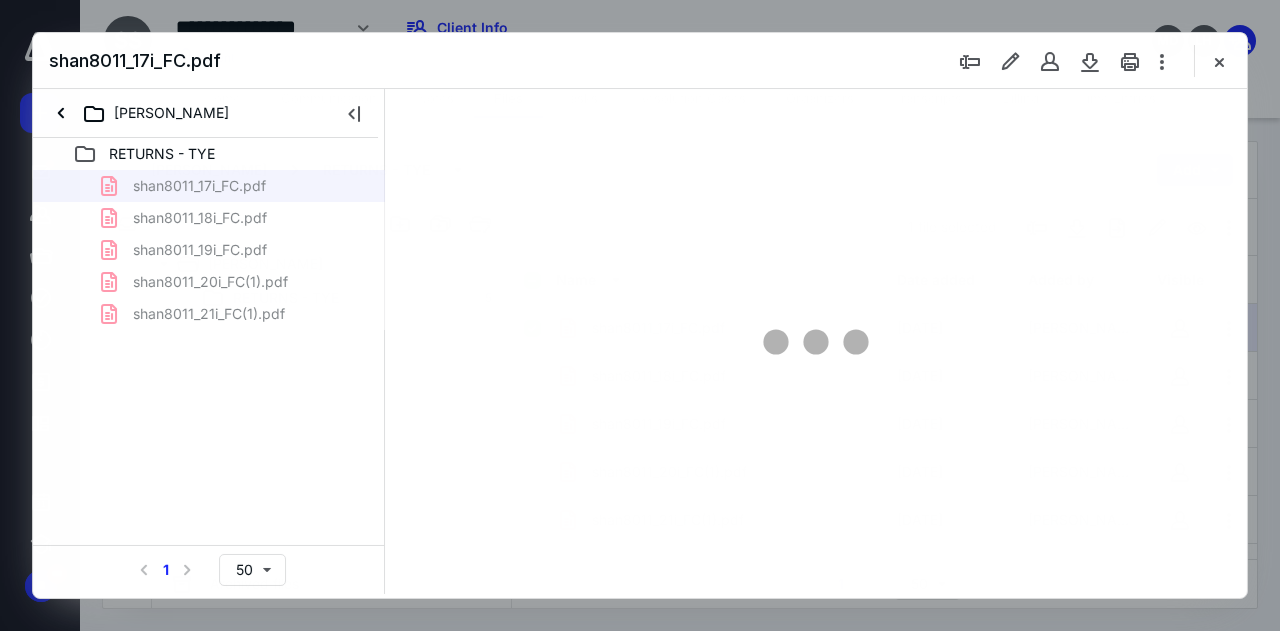 scroll, scrollTop: 0, scrollLeft: 0, axis: both 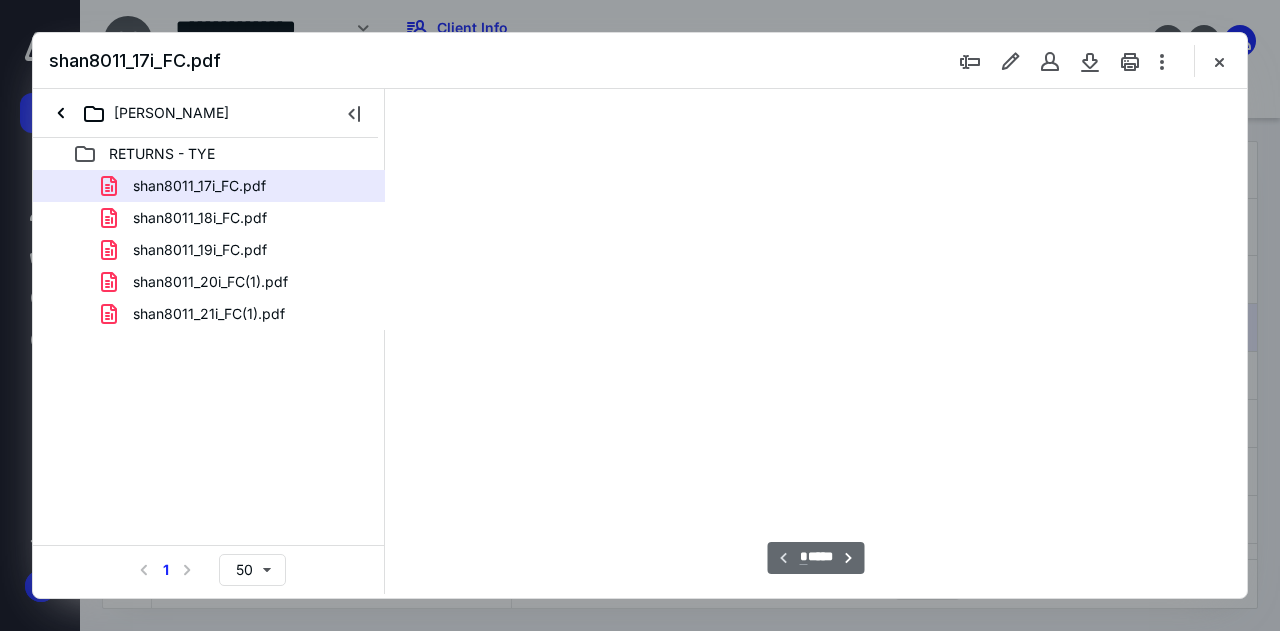 type on "51" 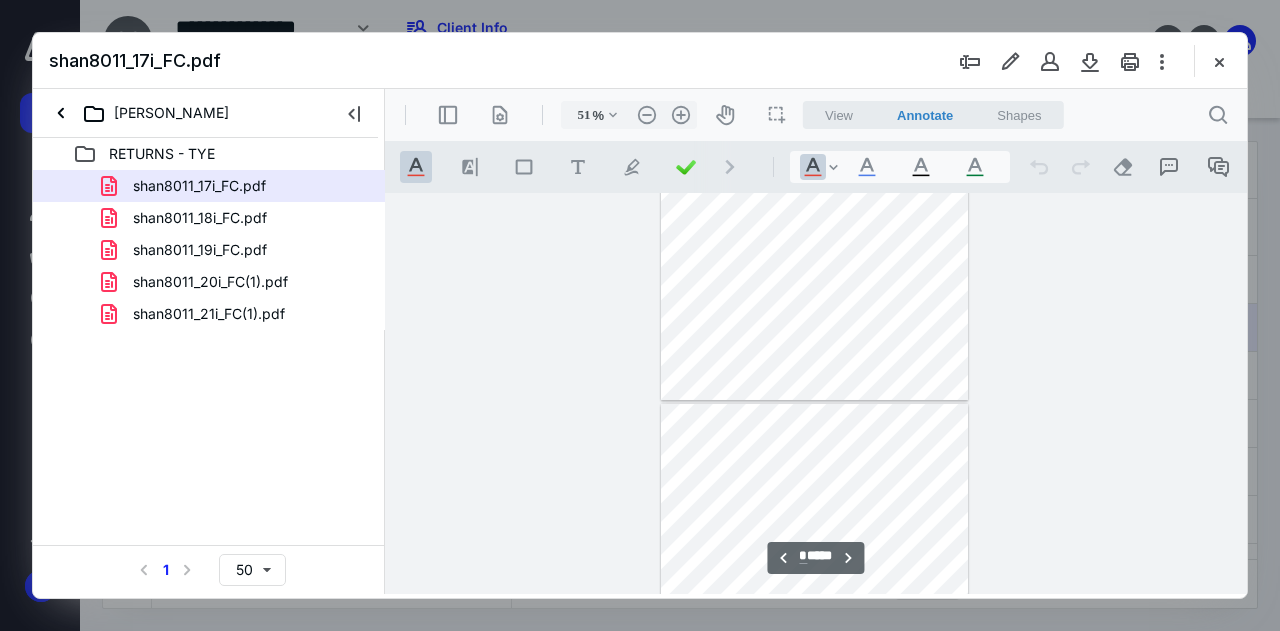 type on "*" 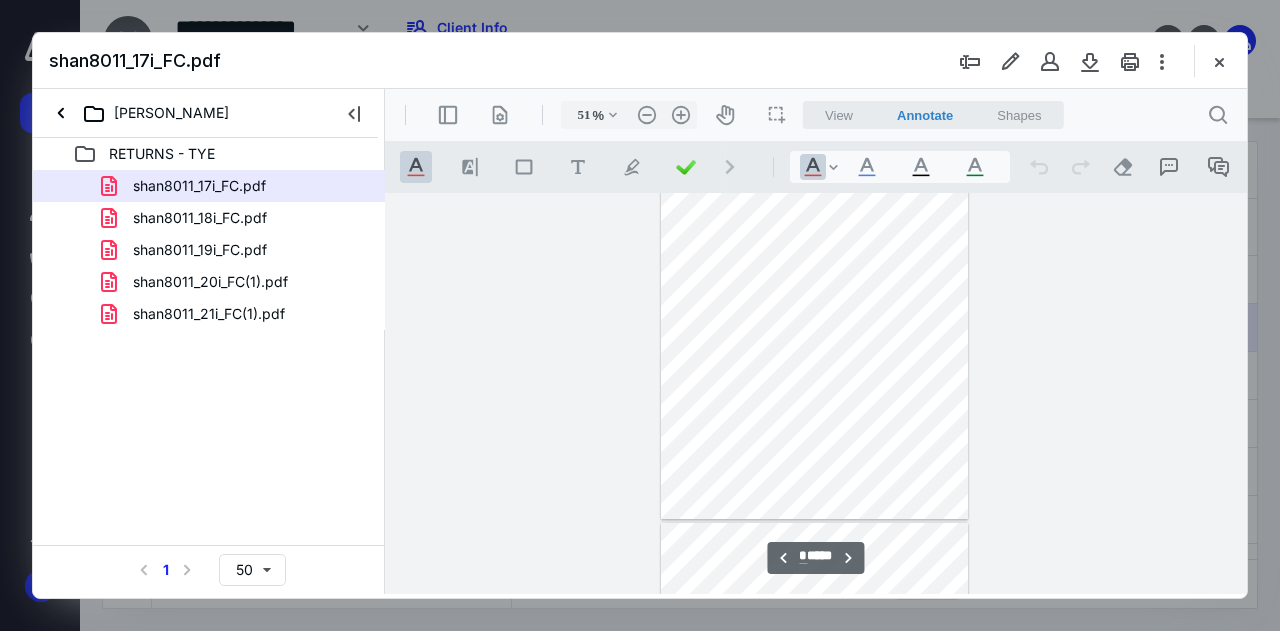 scroll, scrollTop: 2606, scrollLeft: 0, axis: vertical 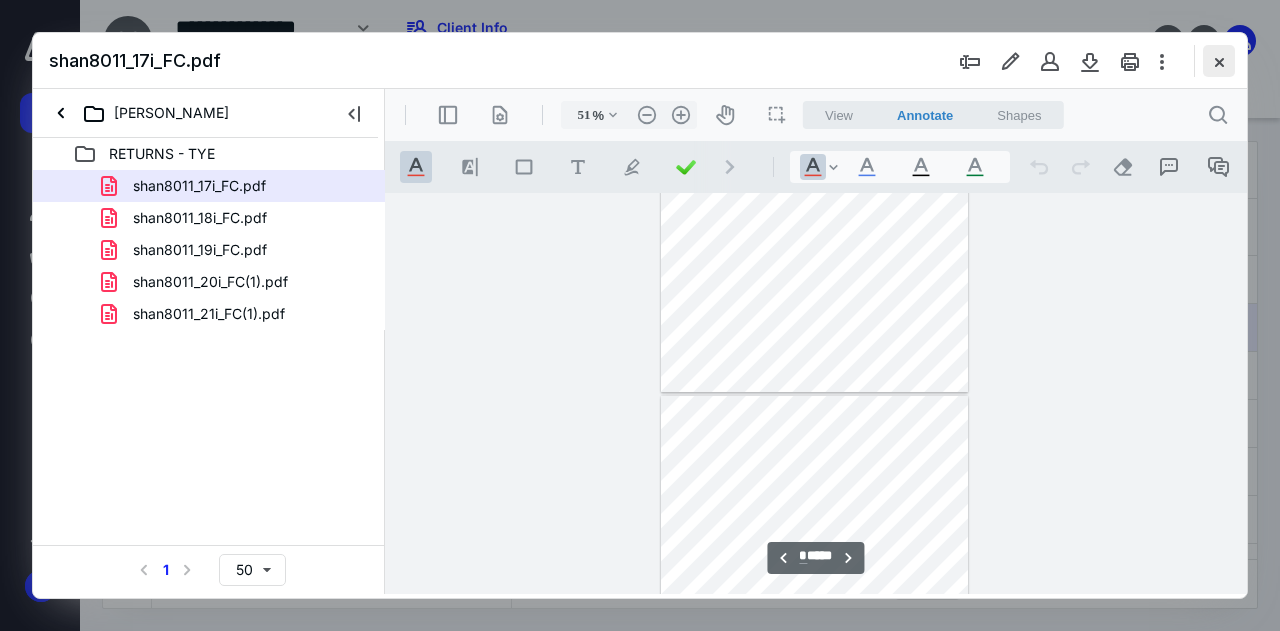 click at bounding box center (1219, 61) 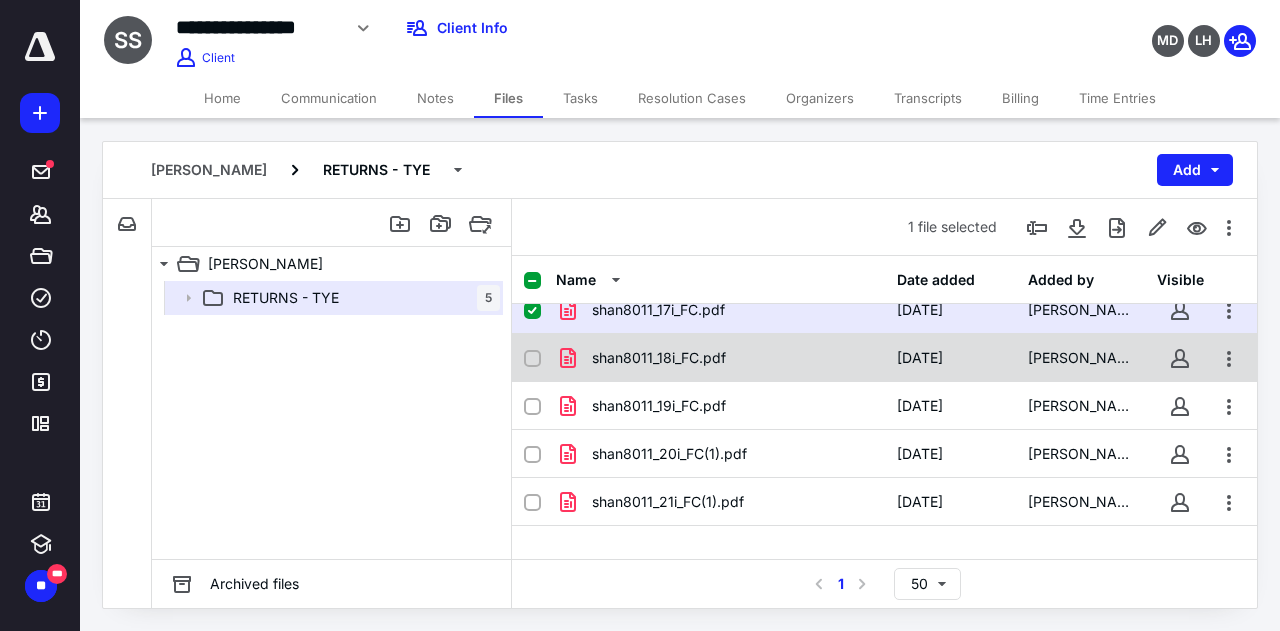 scroll, scrollTop: 0, scrollLeft: 0, axis: both 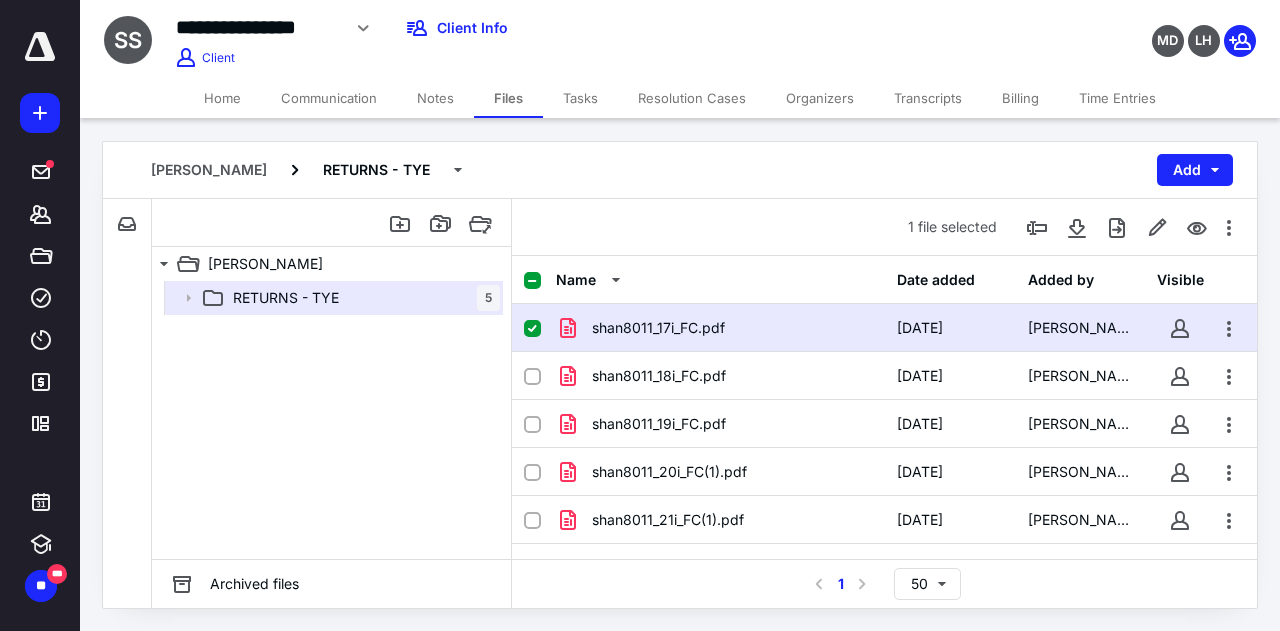 click at bounding box center [540, 280] 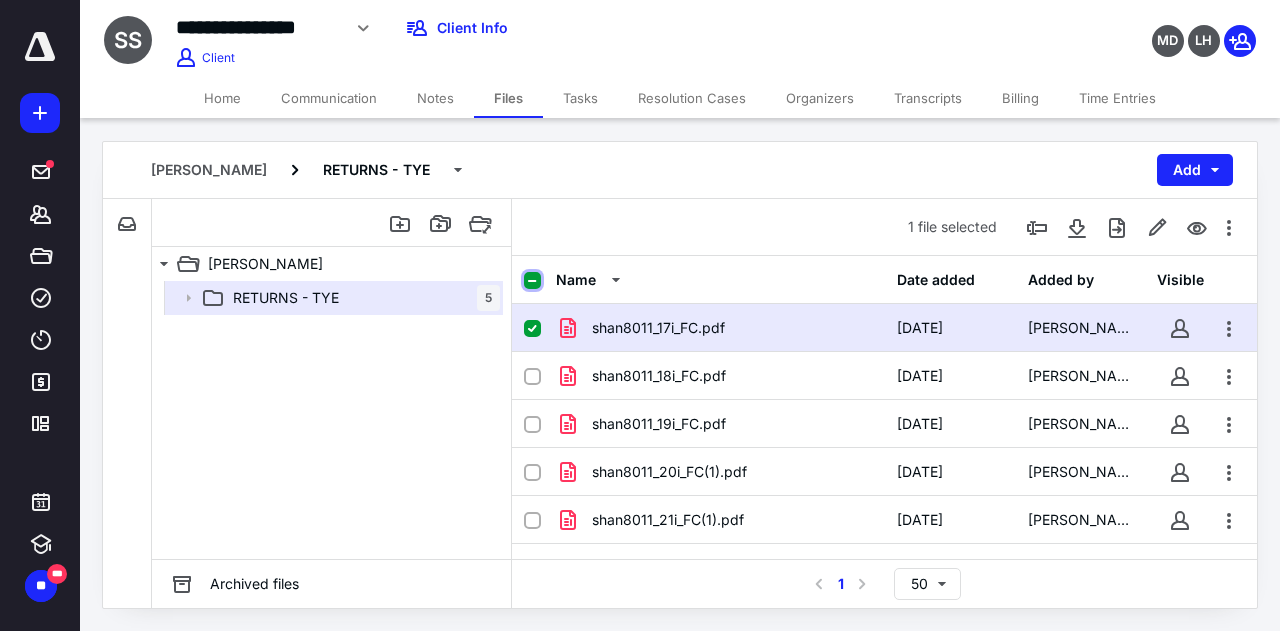 click at bounding box center (532, 281) 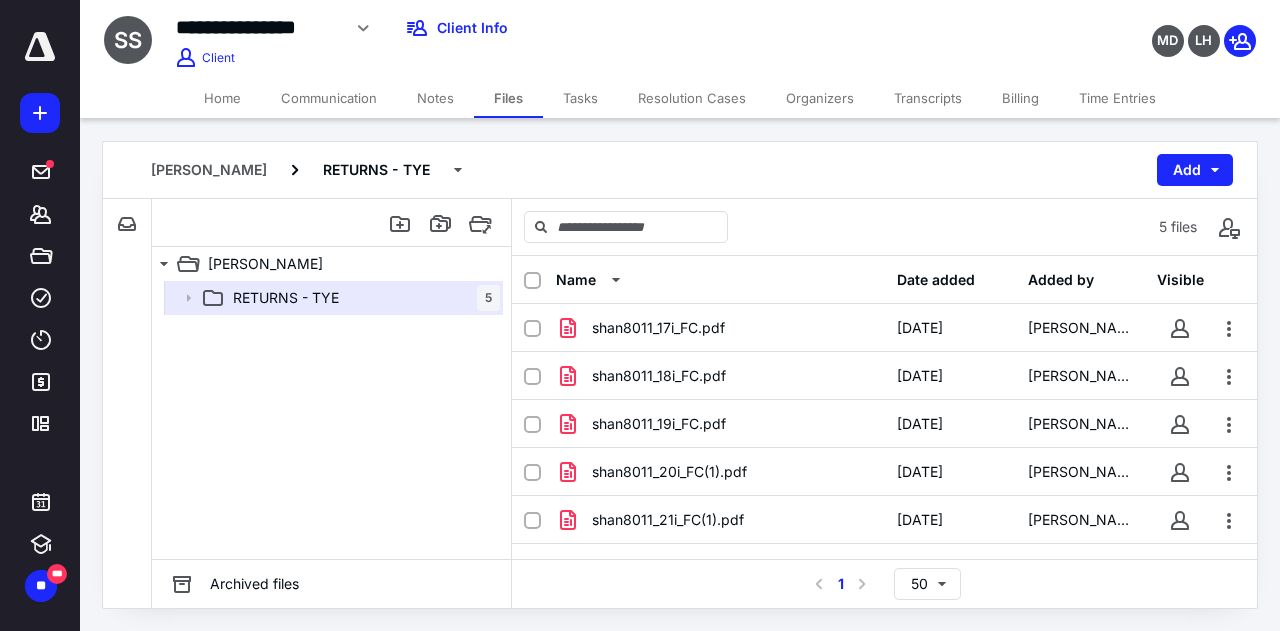 click at bounding box center (540, 280) 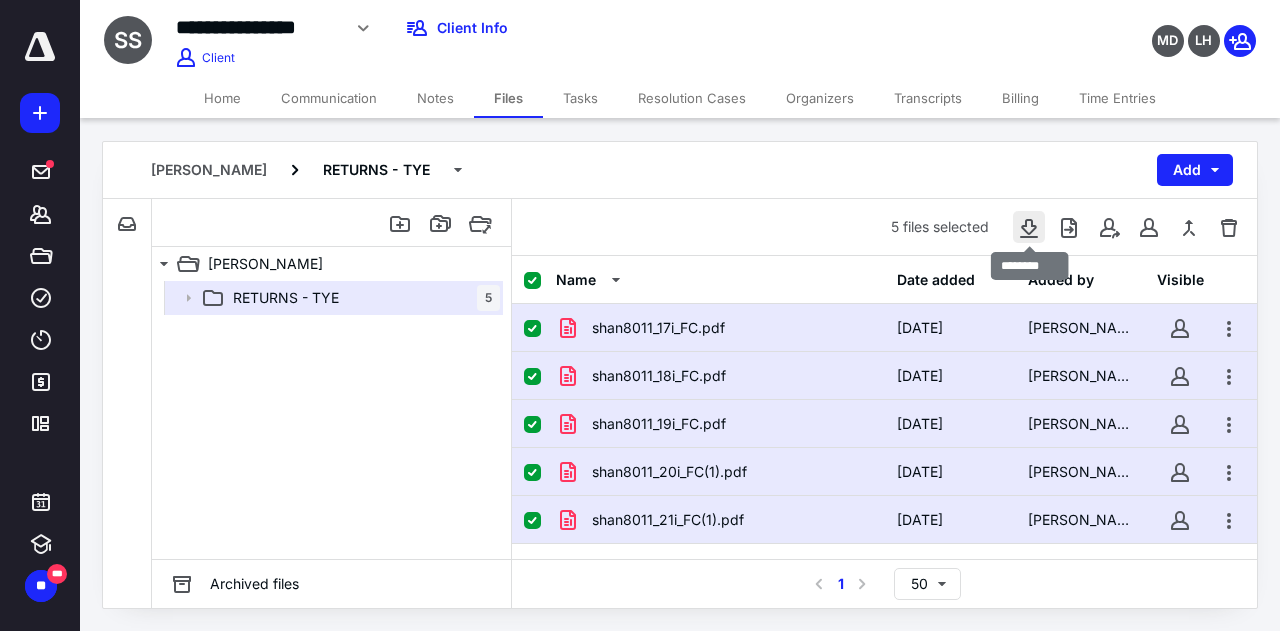 click at bounding box center (1029, 227) 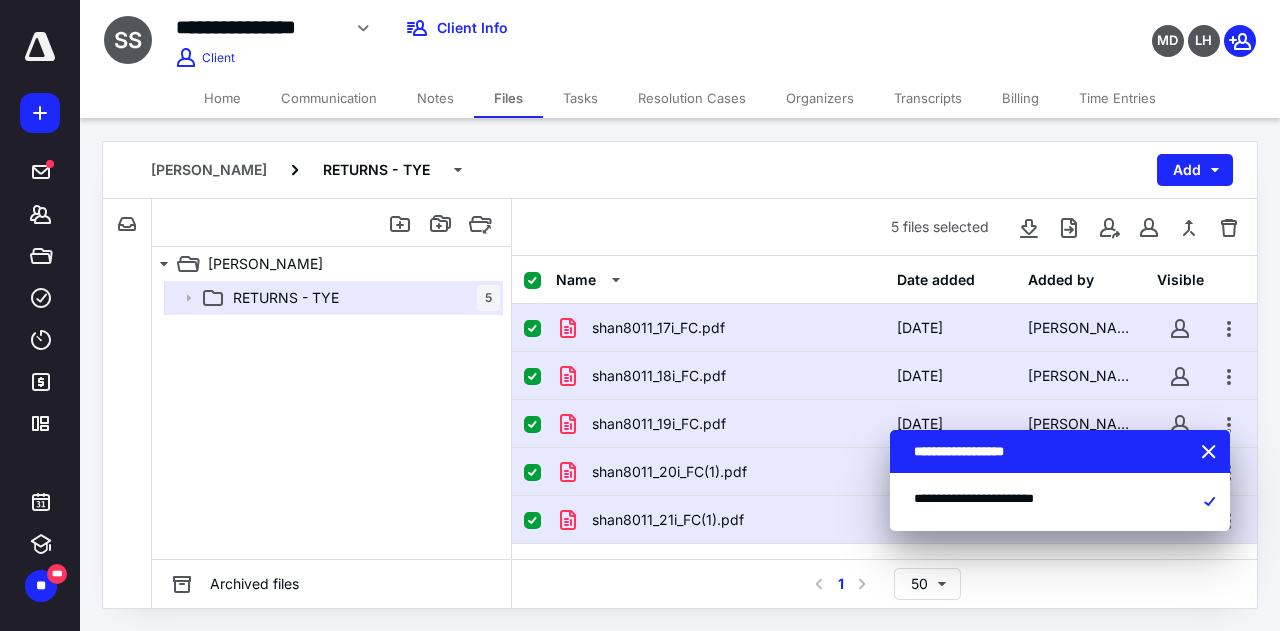 click on "5 files selected" at bounding box center [884, 227] 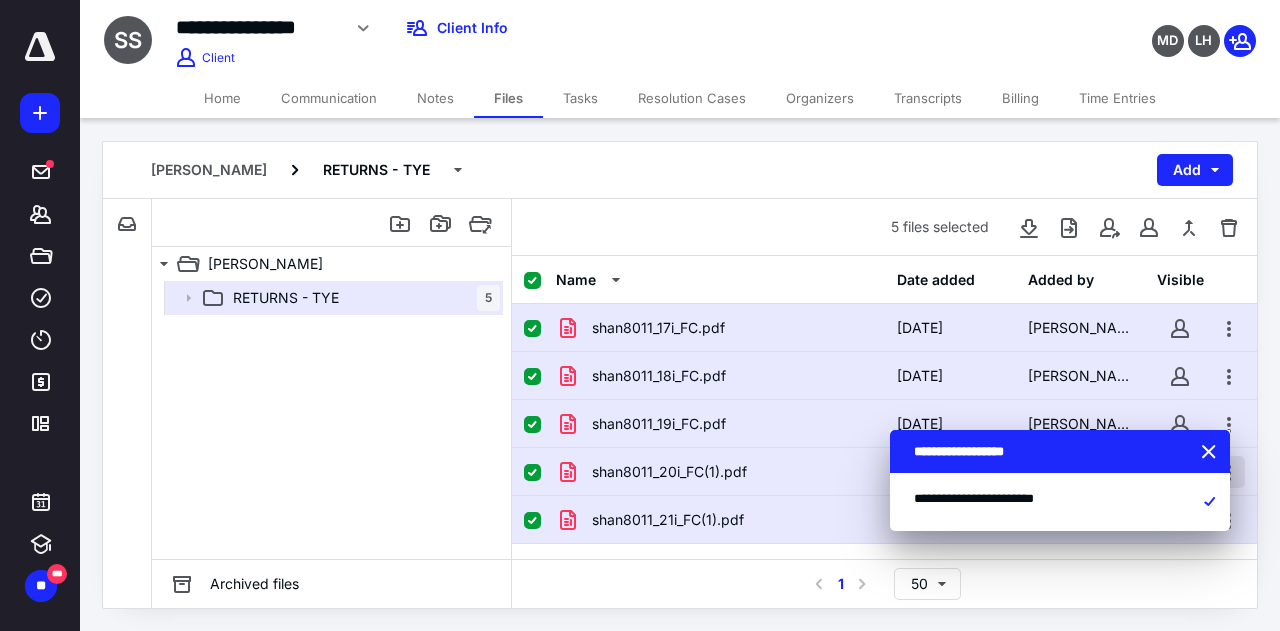click at bounding box center [1211, 453] 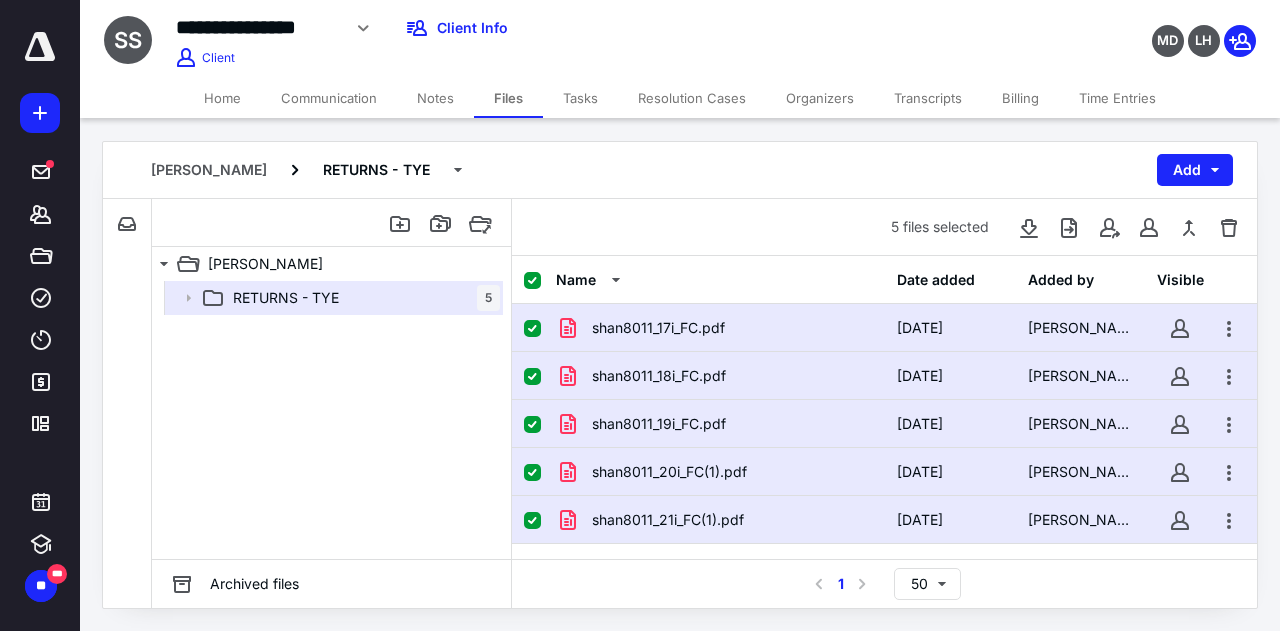 click on "[PERSON_NAME] RETURNS - TYE   Add" at bounding box center [680, 170] 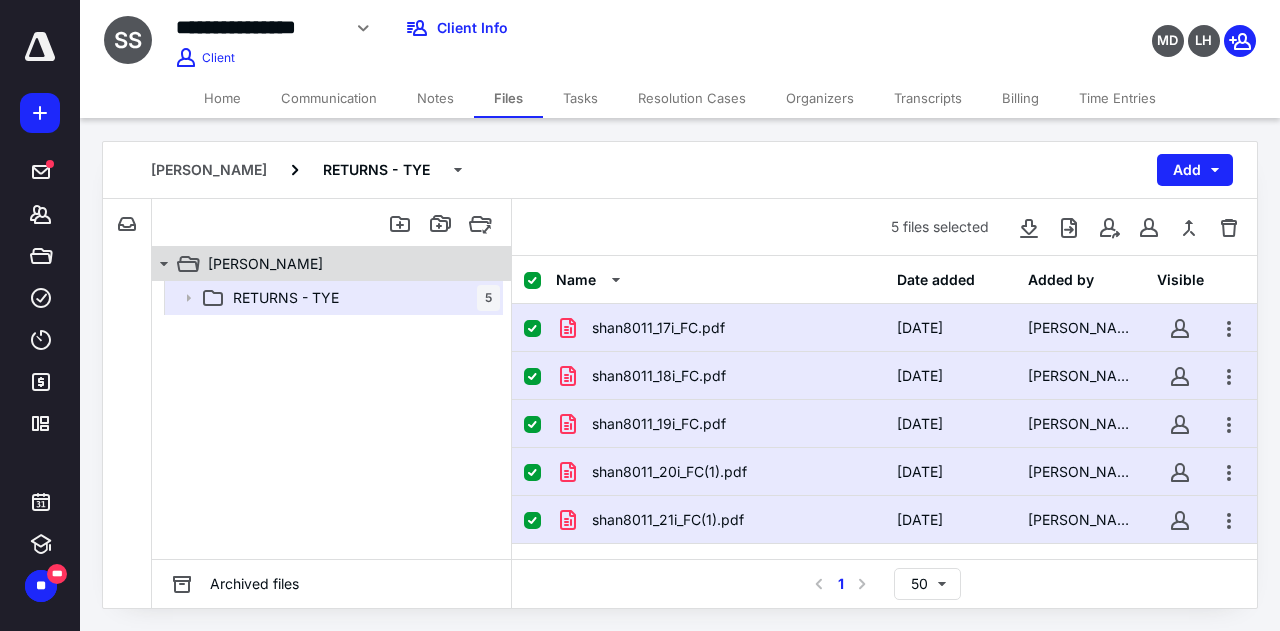 click on "[PERSON_NAME]" at bounding box center [265, 264] 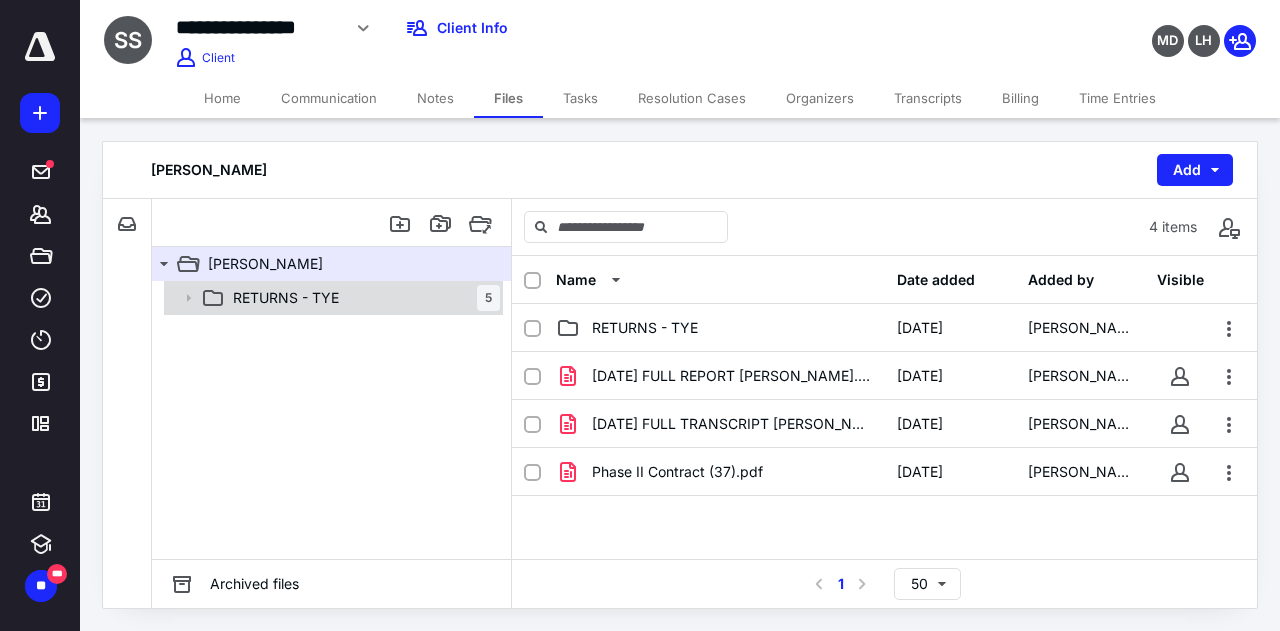 click on "RETURNS - TYE 5" at bounding box center [362, 298] 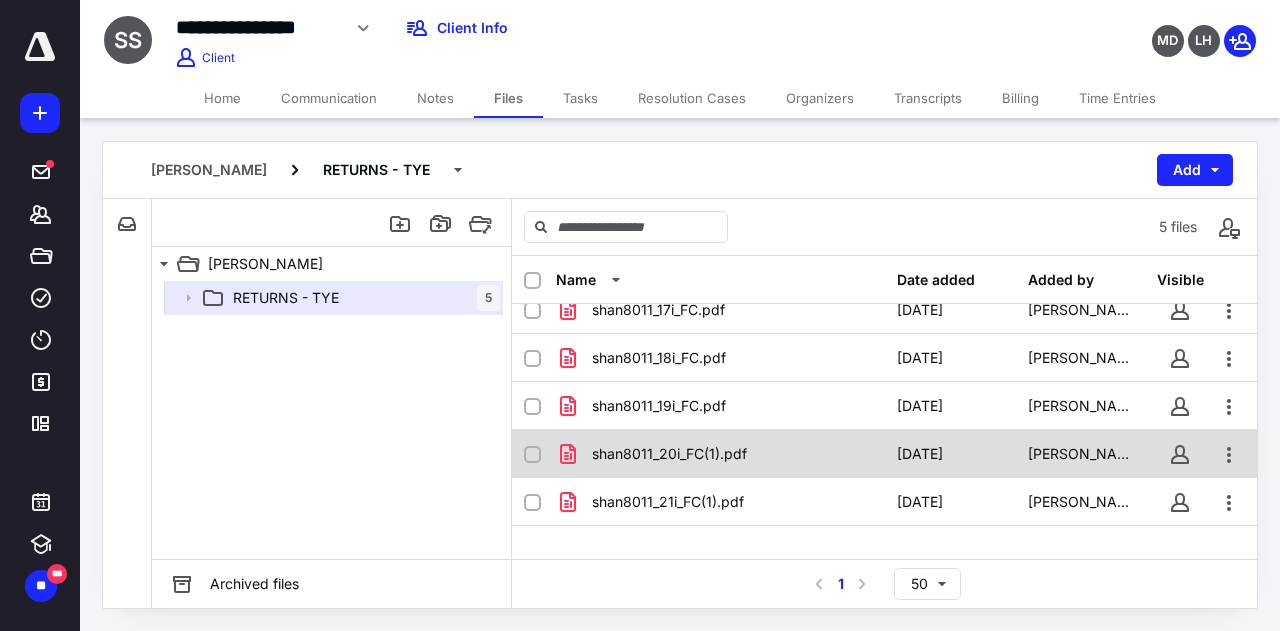 scroll, scrollTop: 0, scrollLeft: 0, axis: both 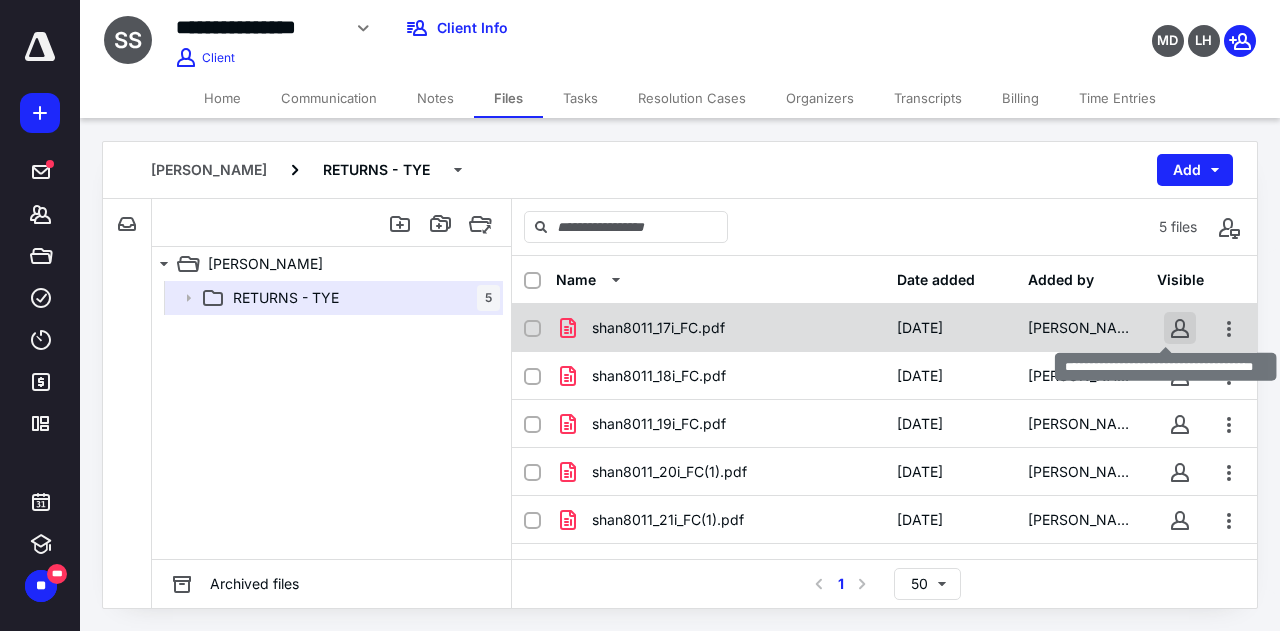 click at bounding box center [1180, 328] 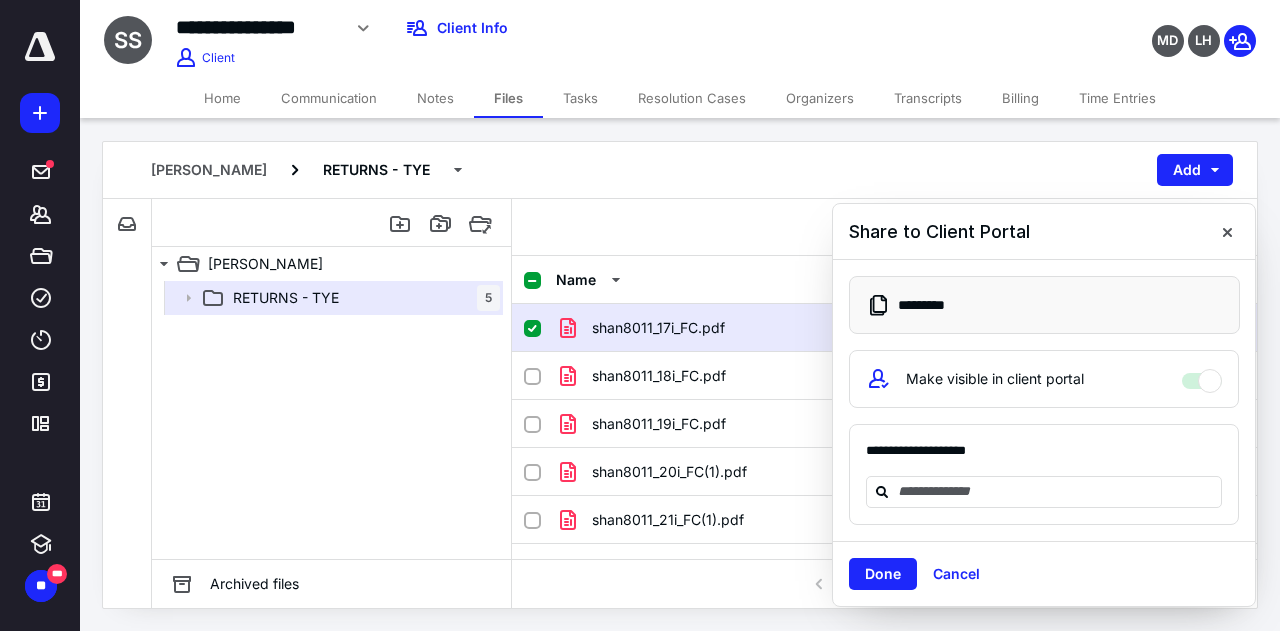 click on "Make visible in client portal" at bounding box center (1044, 379) 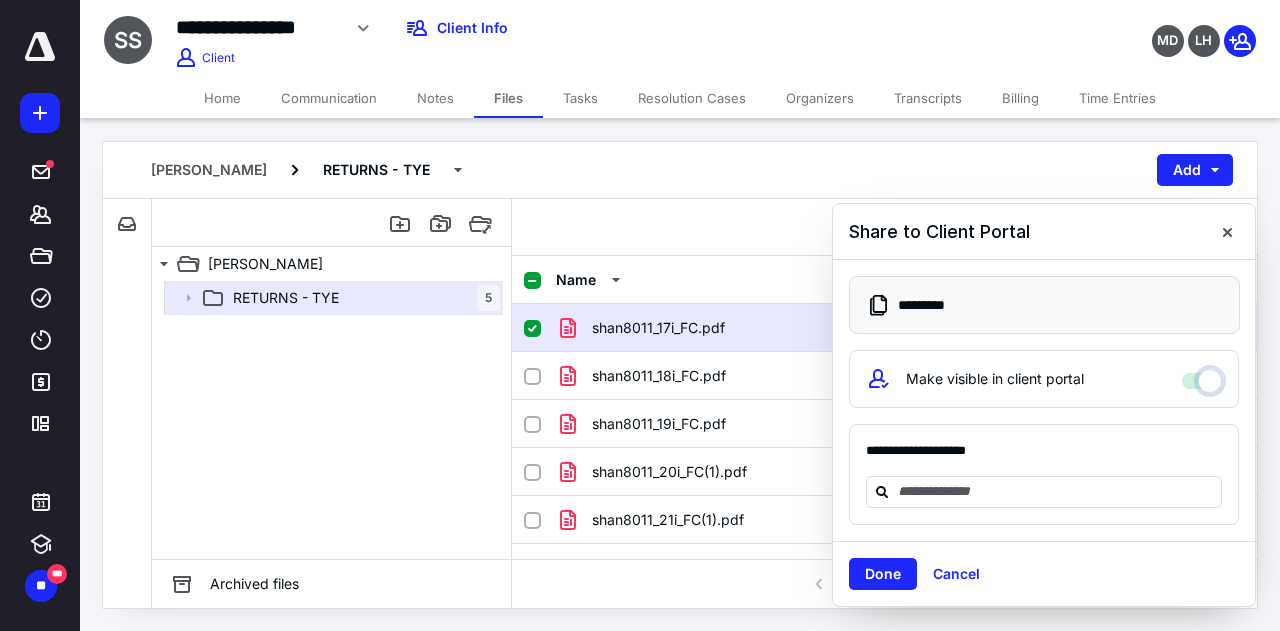 click on "Make visible in client portal" at bounding box center [1202, 376] 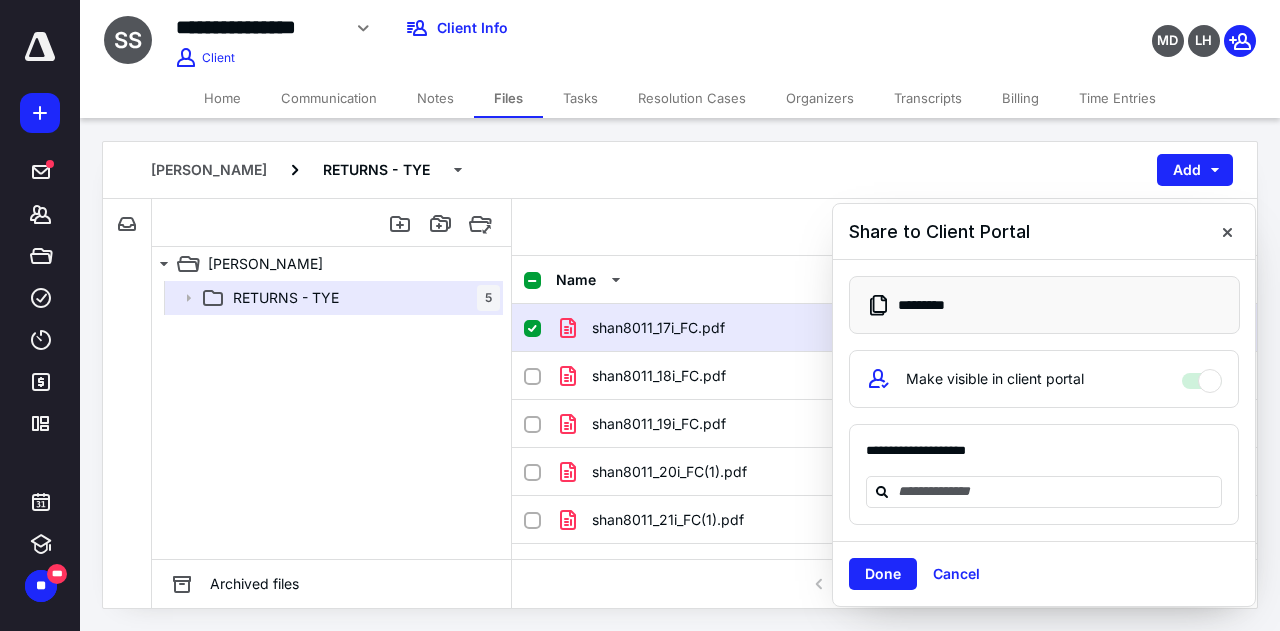 click at bounding box center (1227, 232) 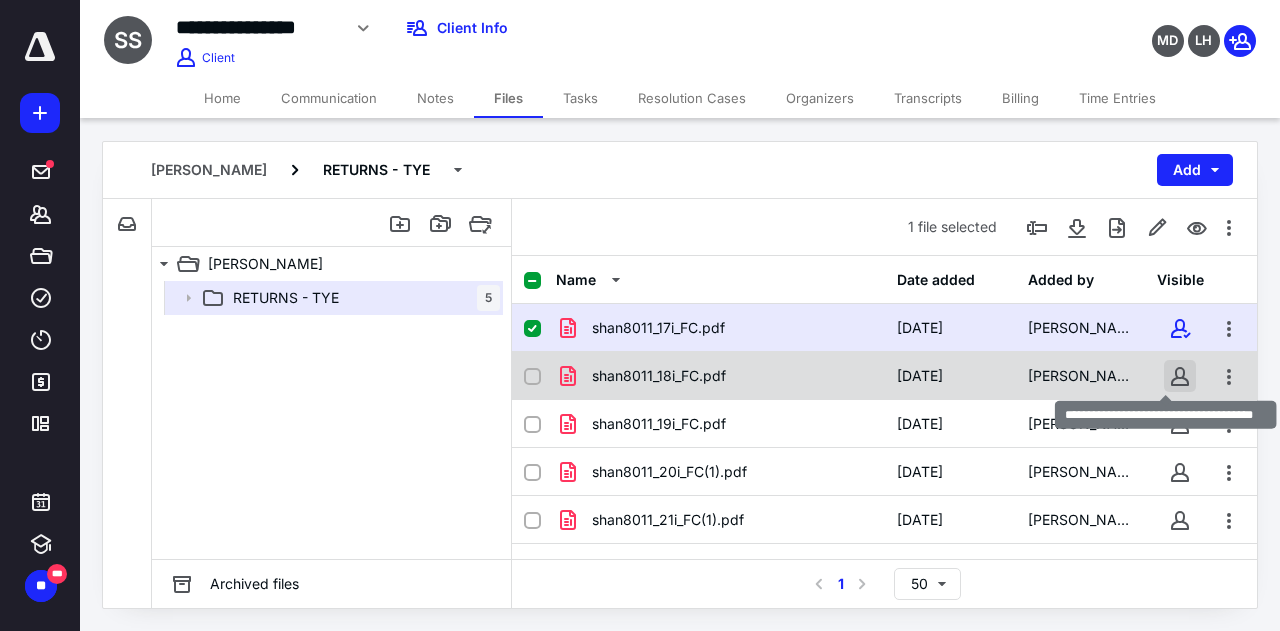 click at bounding box center (1180, 376) 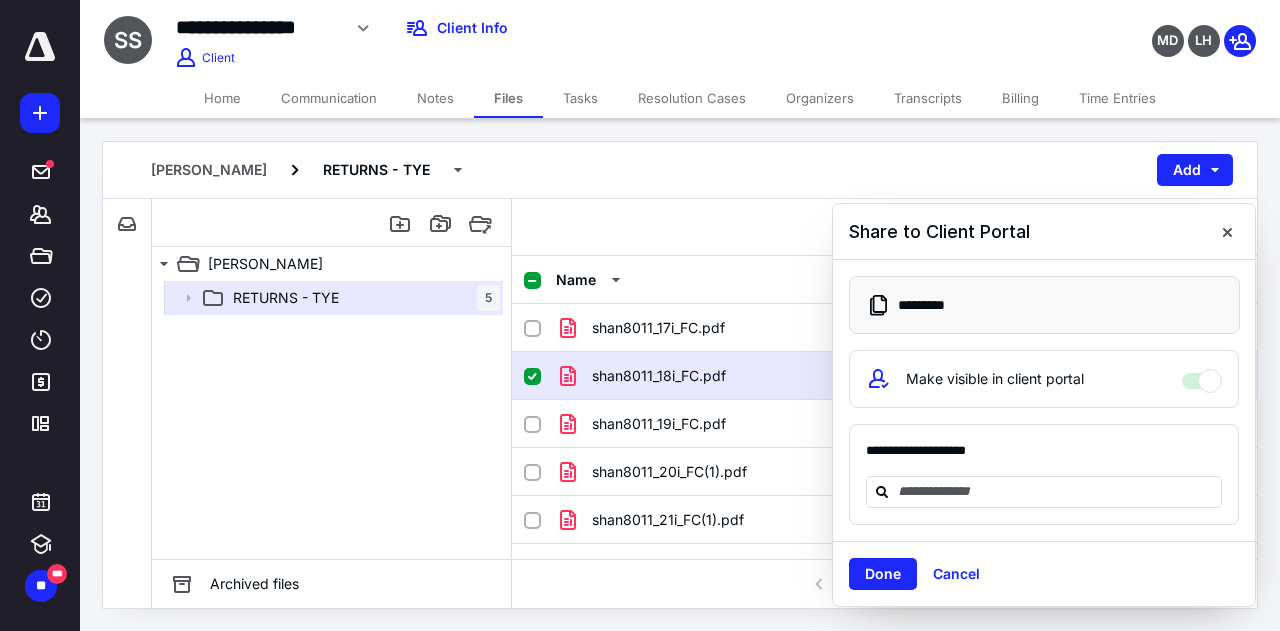 click on "Done" at bounding box center [883, 574] 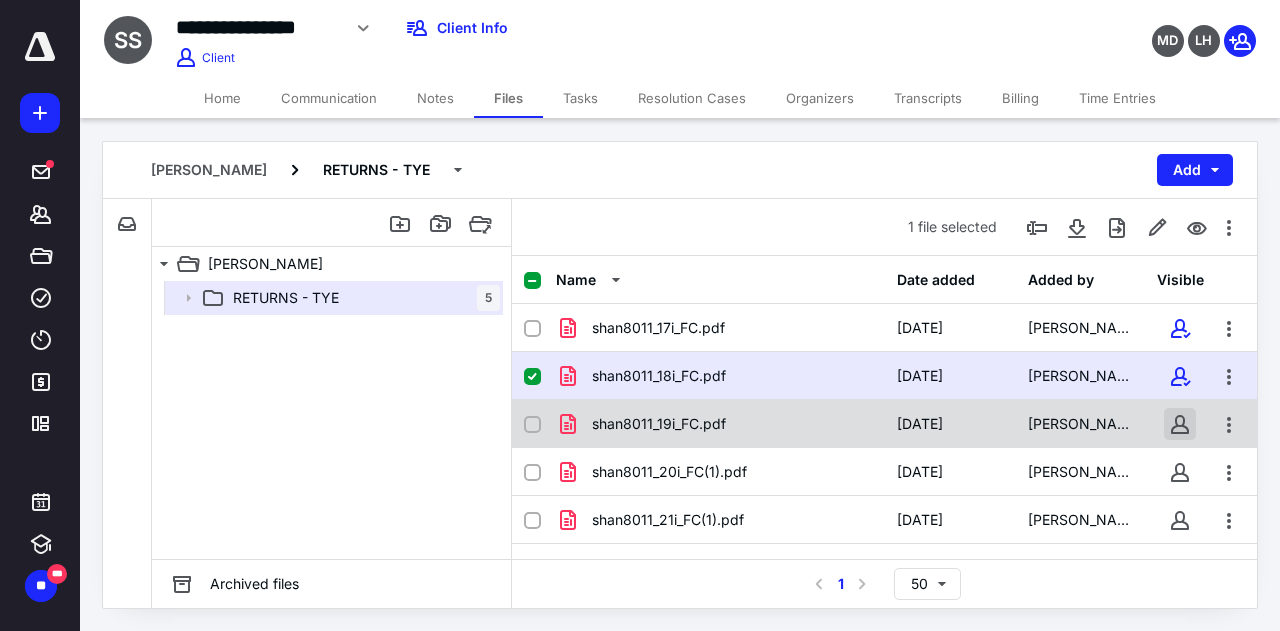 click at bounding box center [1180, 424] 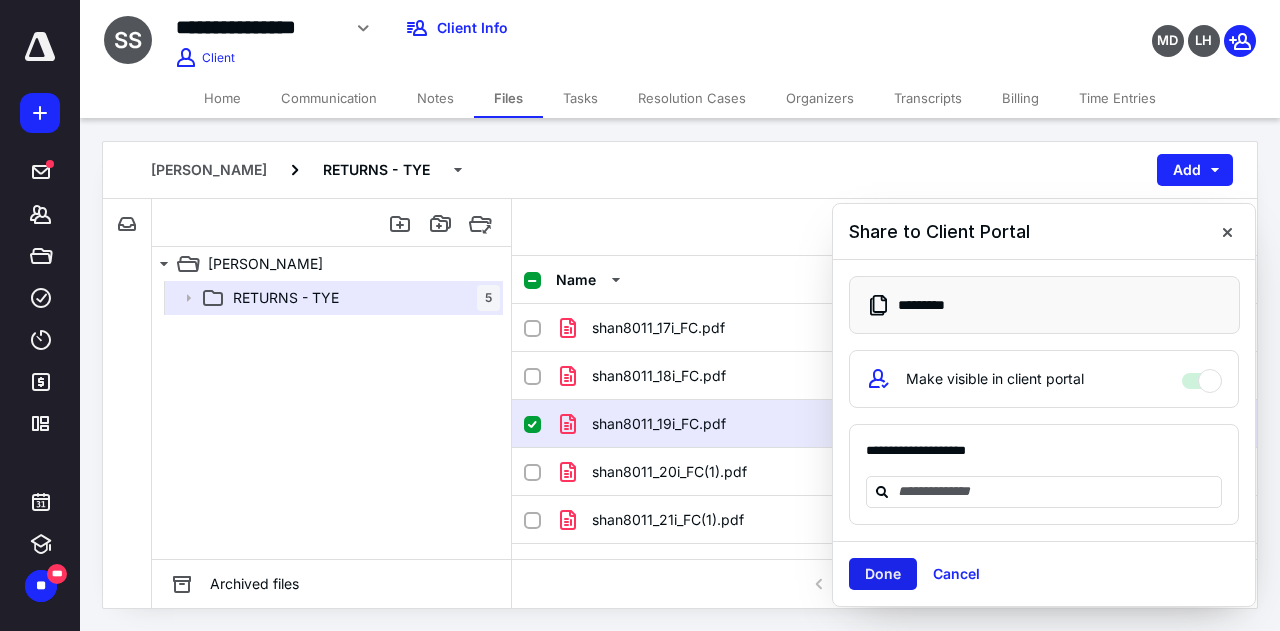 click on "Done" at bounding box center (883, 574) 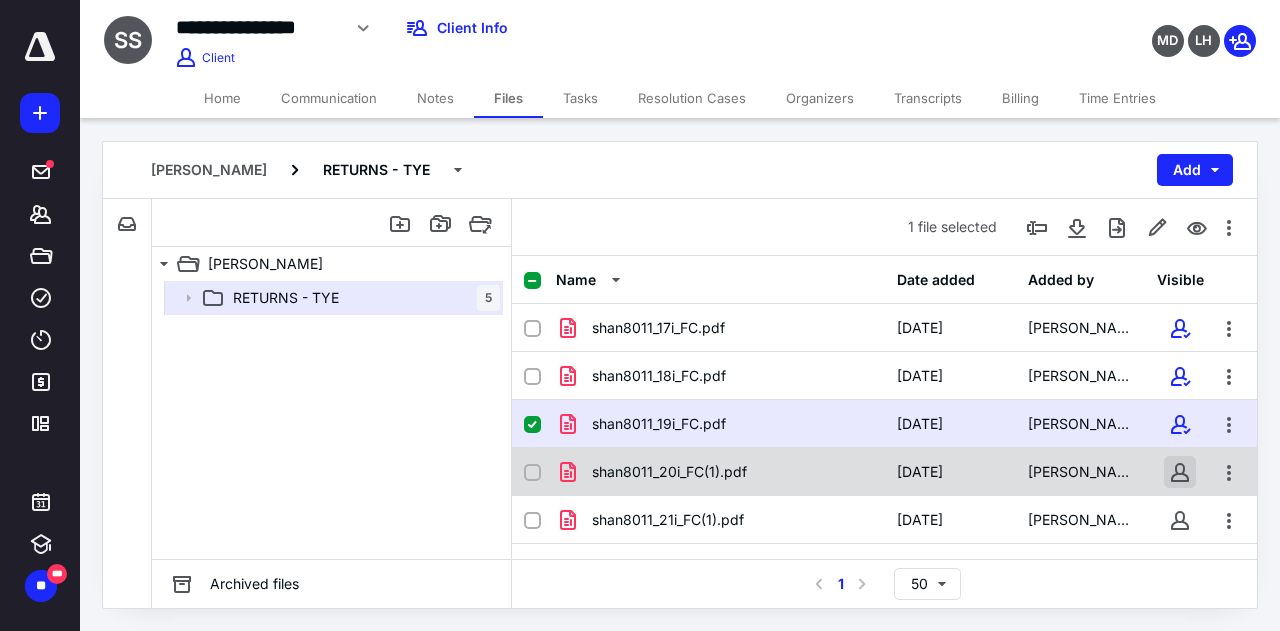 click at bounding box center [1180, 472] 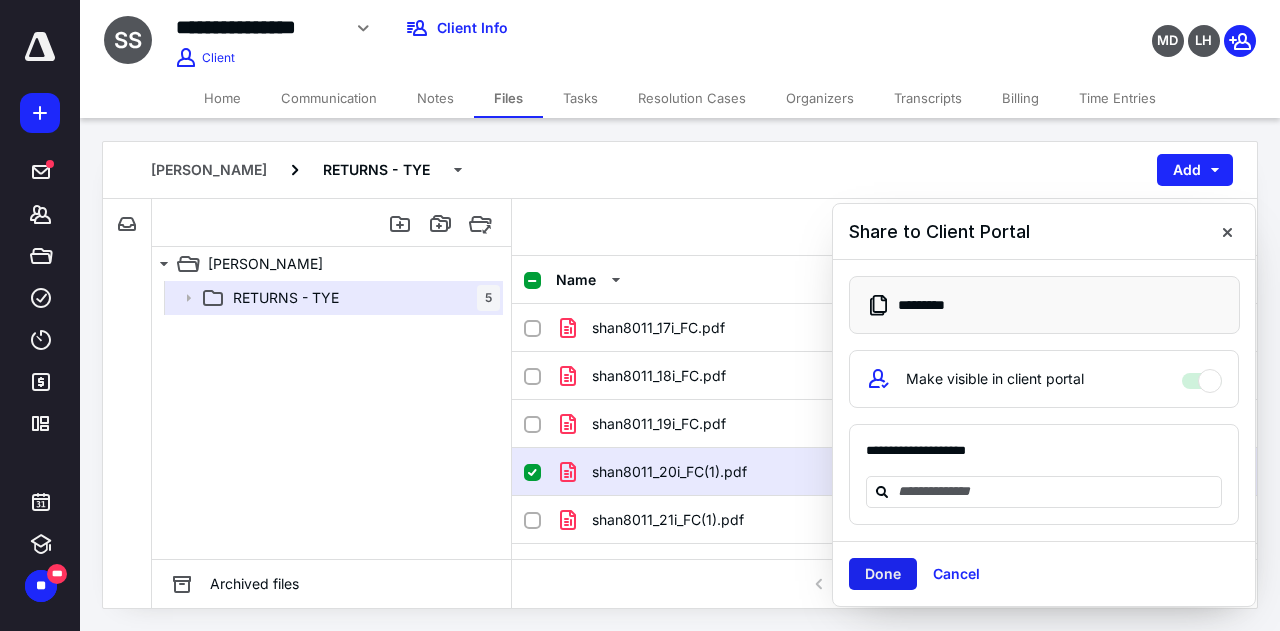 click on "Done" at bounding box center [883, 574] 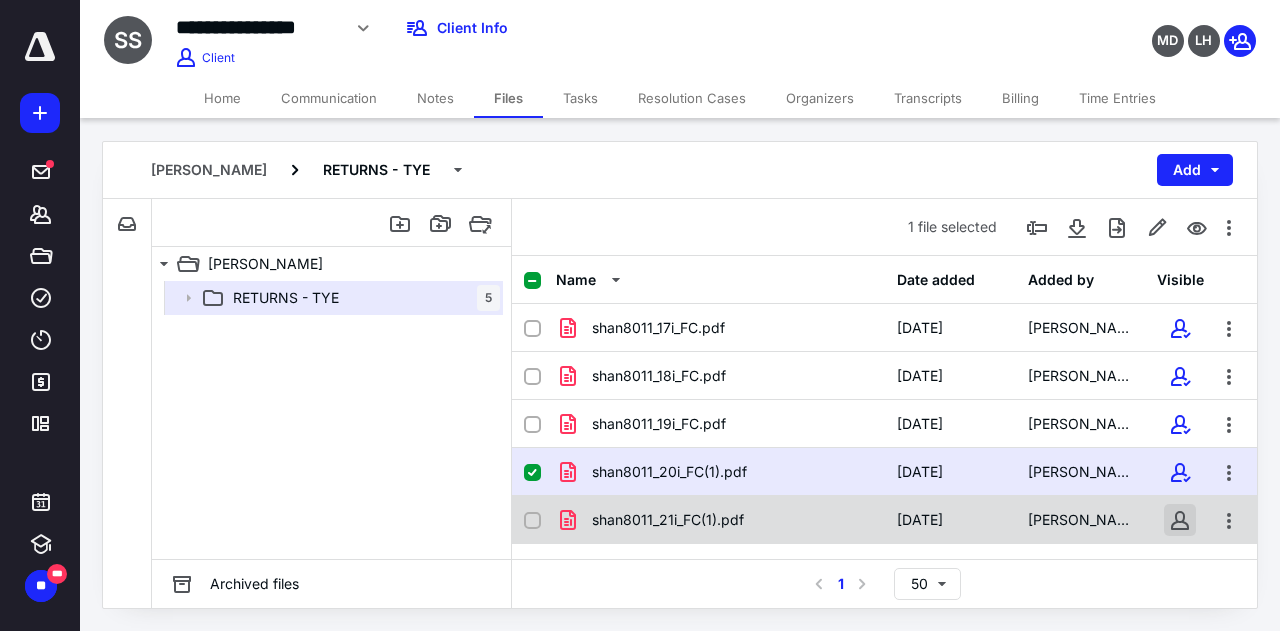 click at bounding box center (1180, 520) 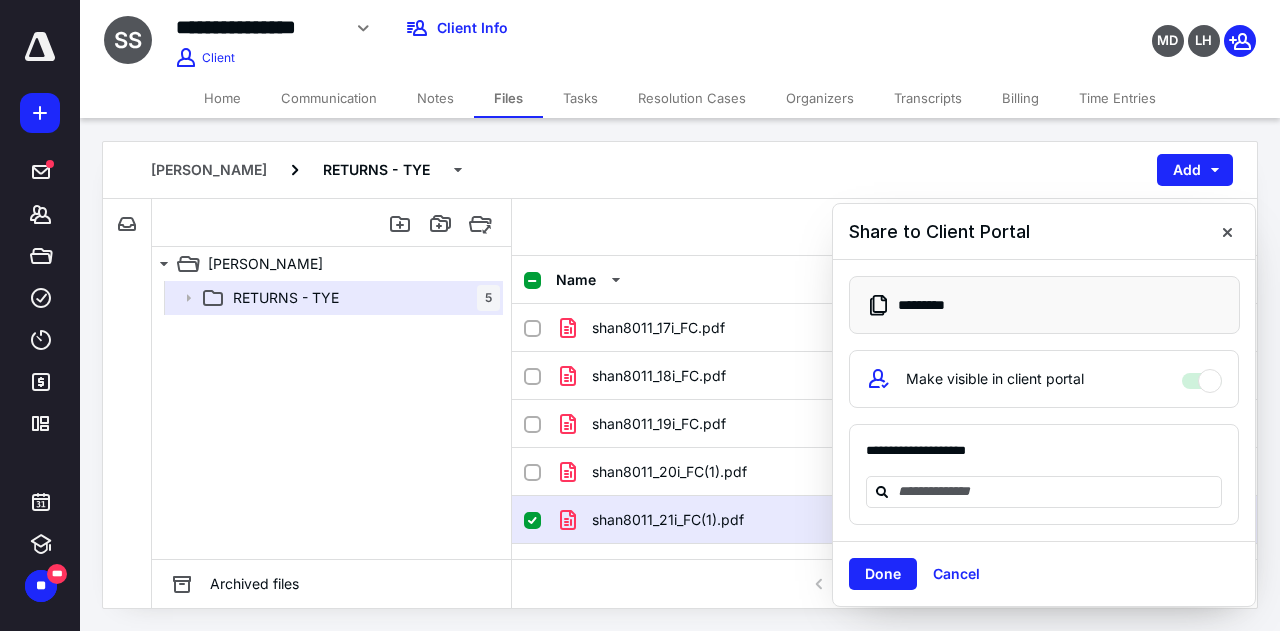 click on "Done" at bounding box center [883, 574] 